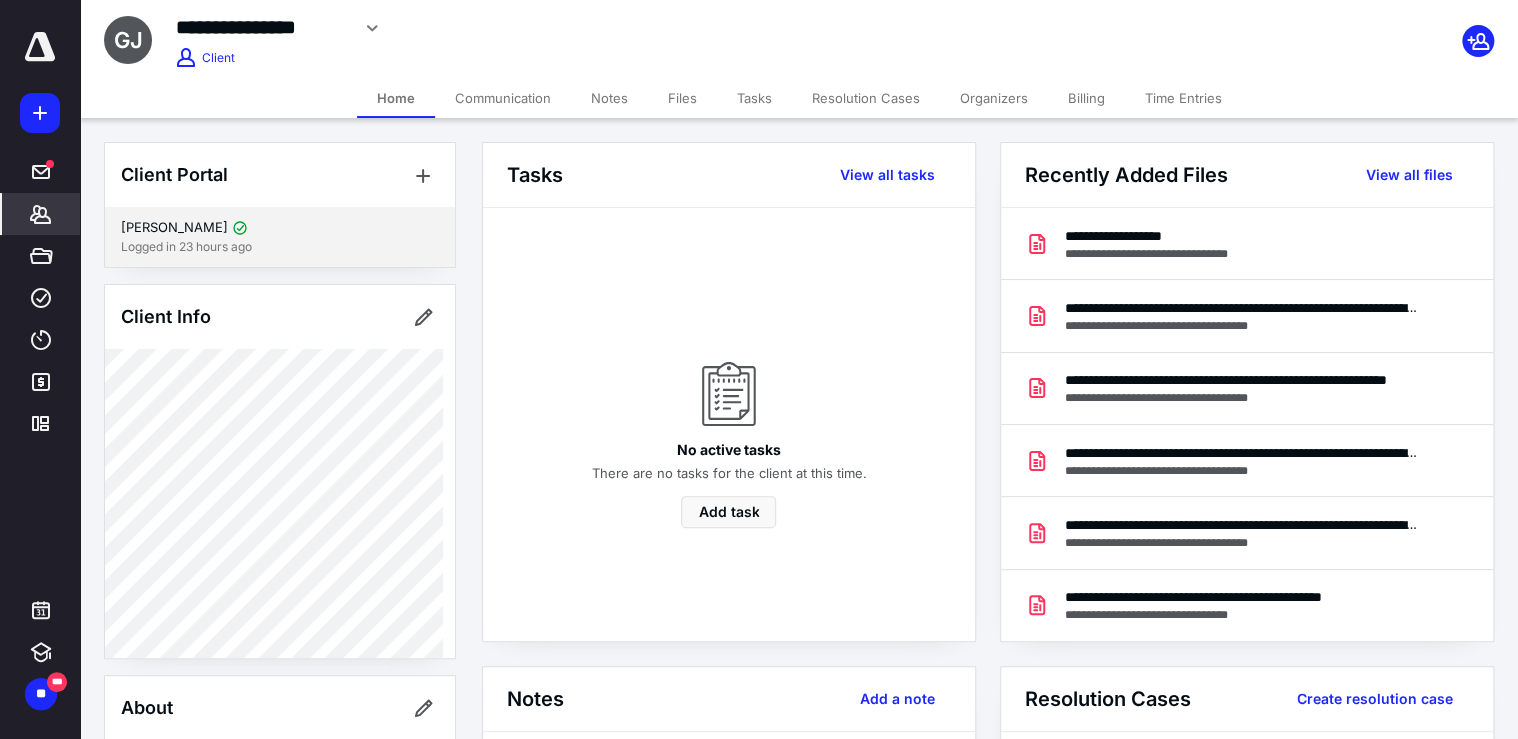 scroll, scrollTop: 0, scrollLeft: 0, axis: both 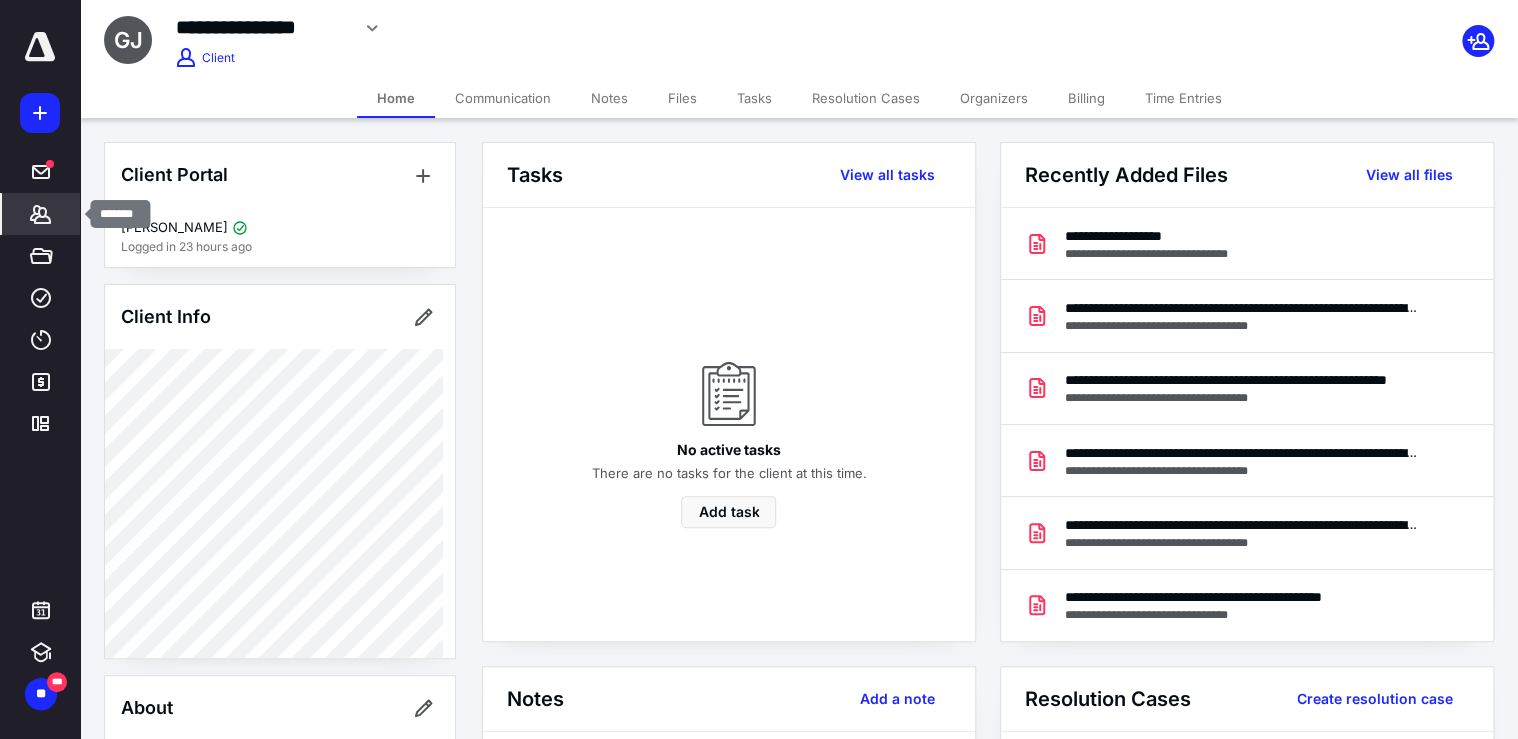 click 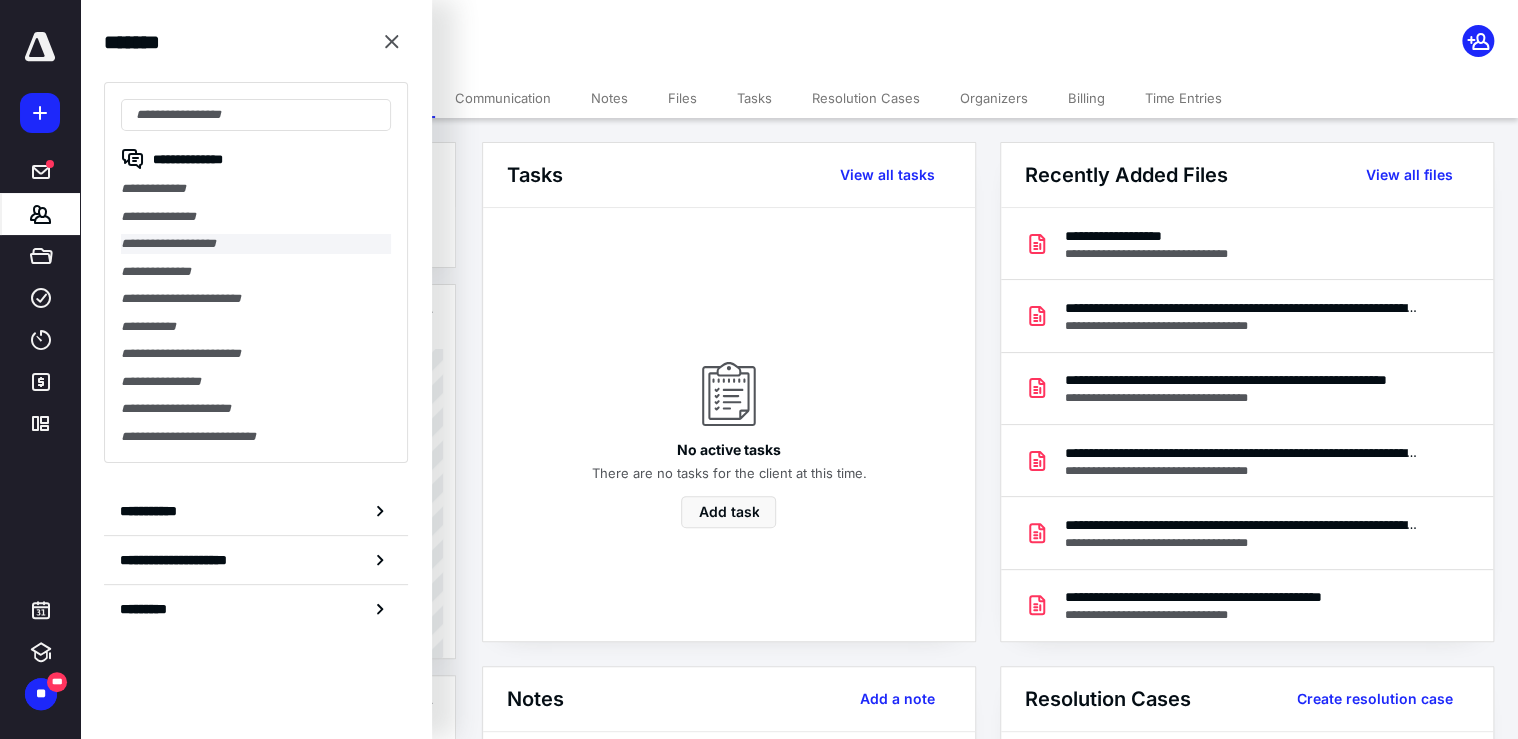 click on "**********" at bounding box center (256, 244) 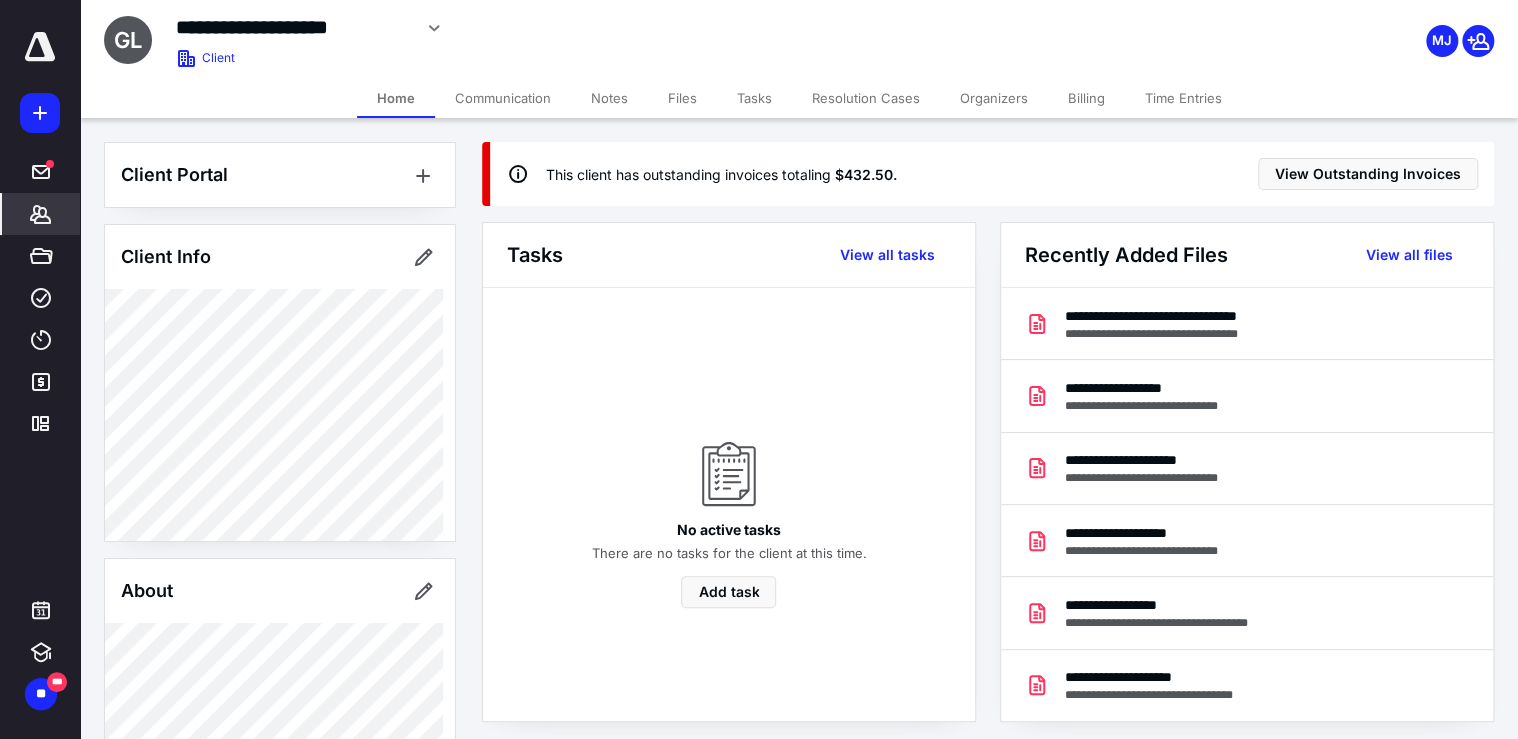 click on "Files" at bounding box center (682, 98) 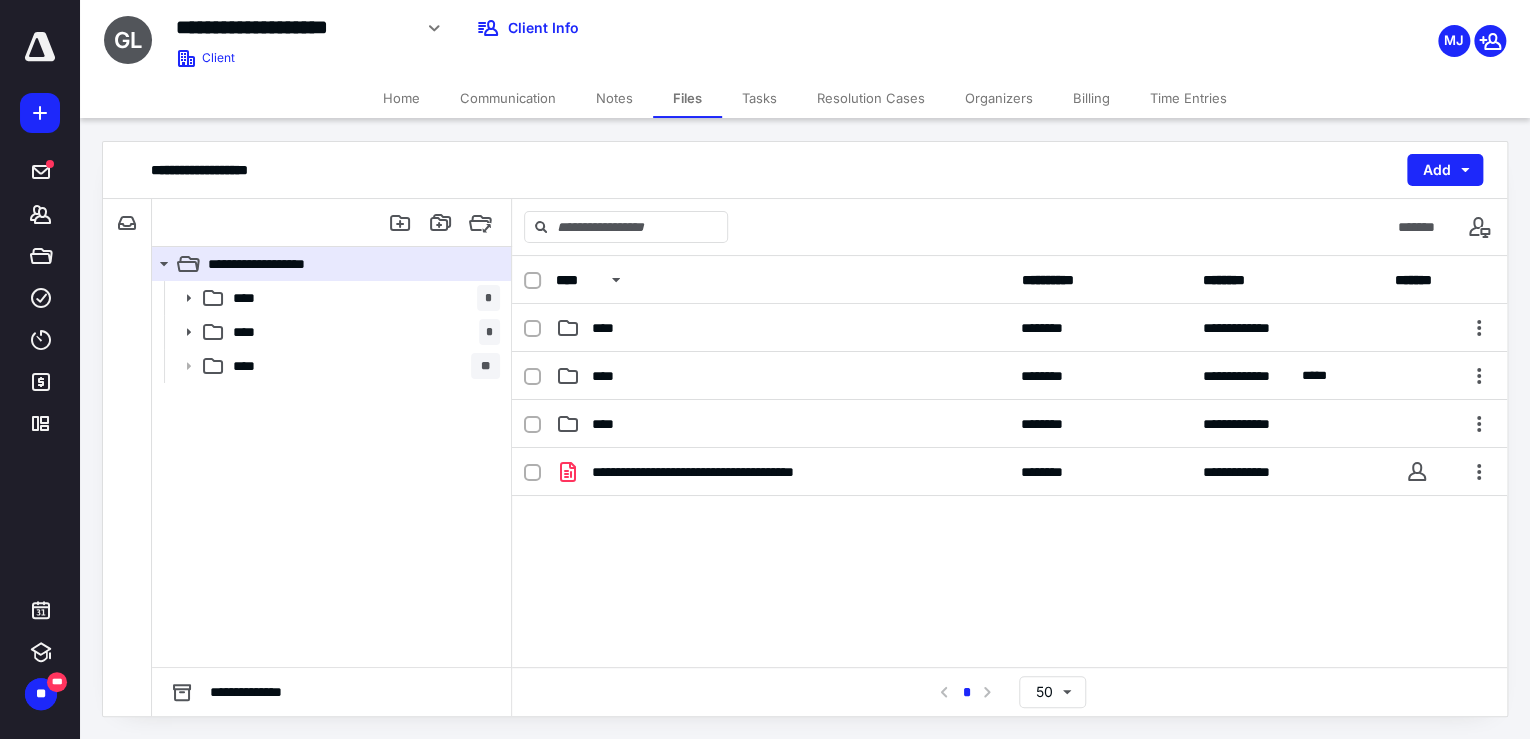 click on "Time Entries" at bounding box center (1188, 98) 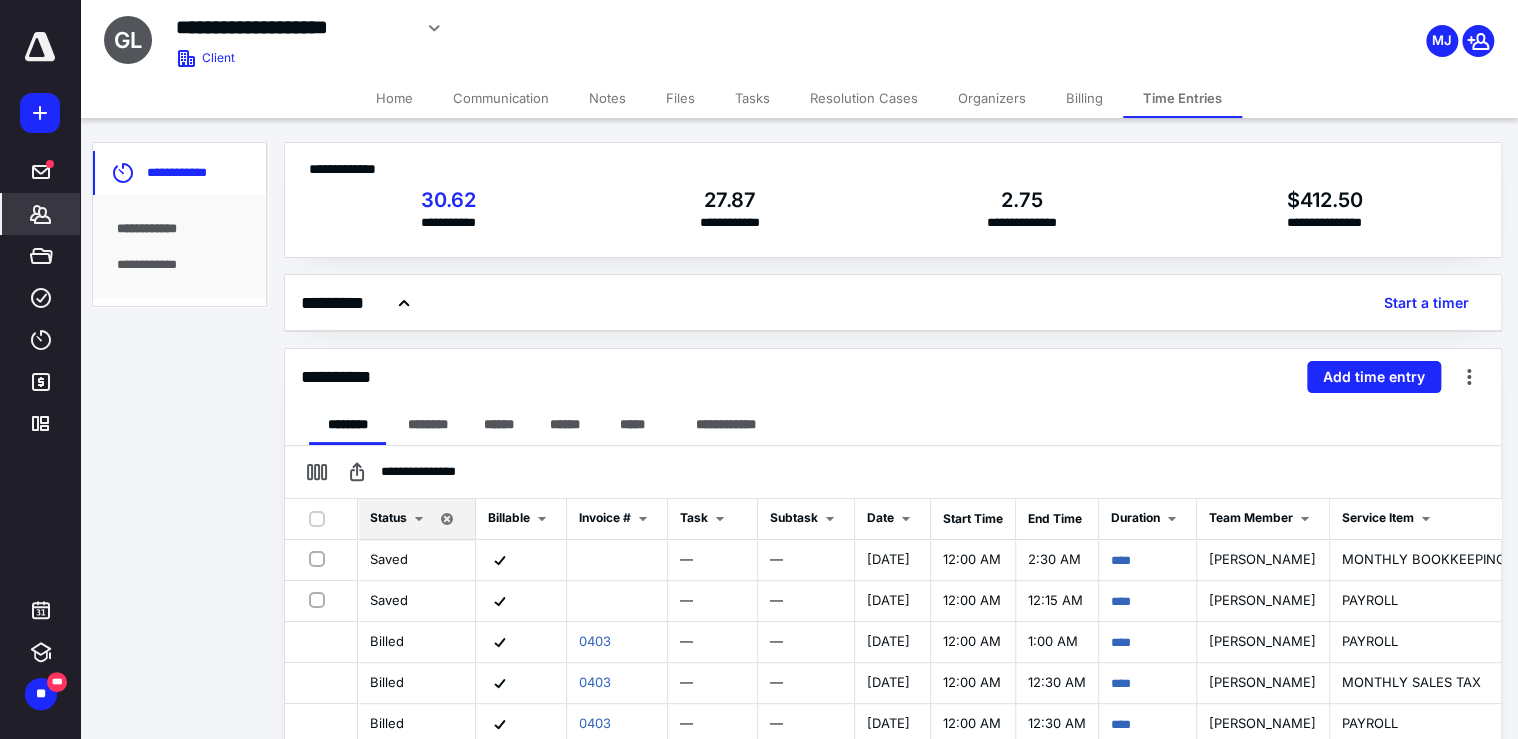 scroll, scrollTop: 156, scrollLeft: 0, axis: vertical 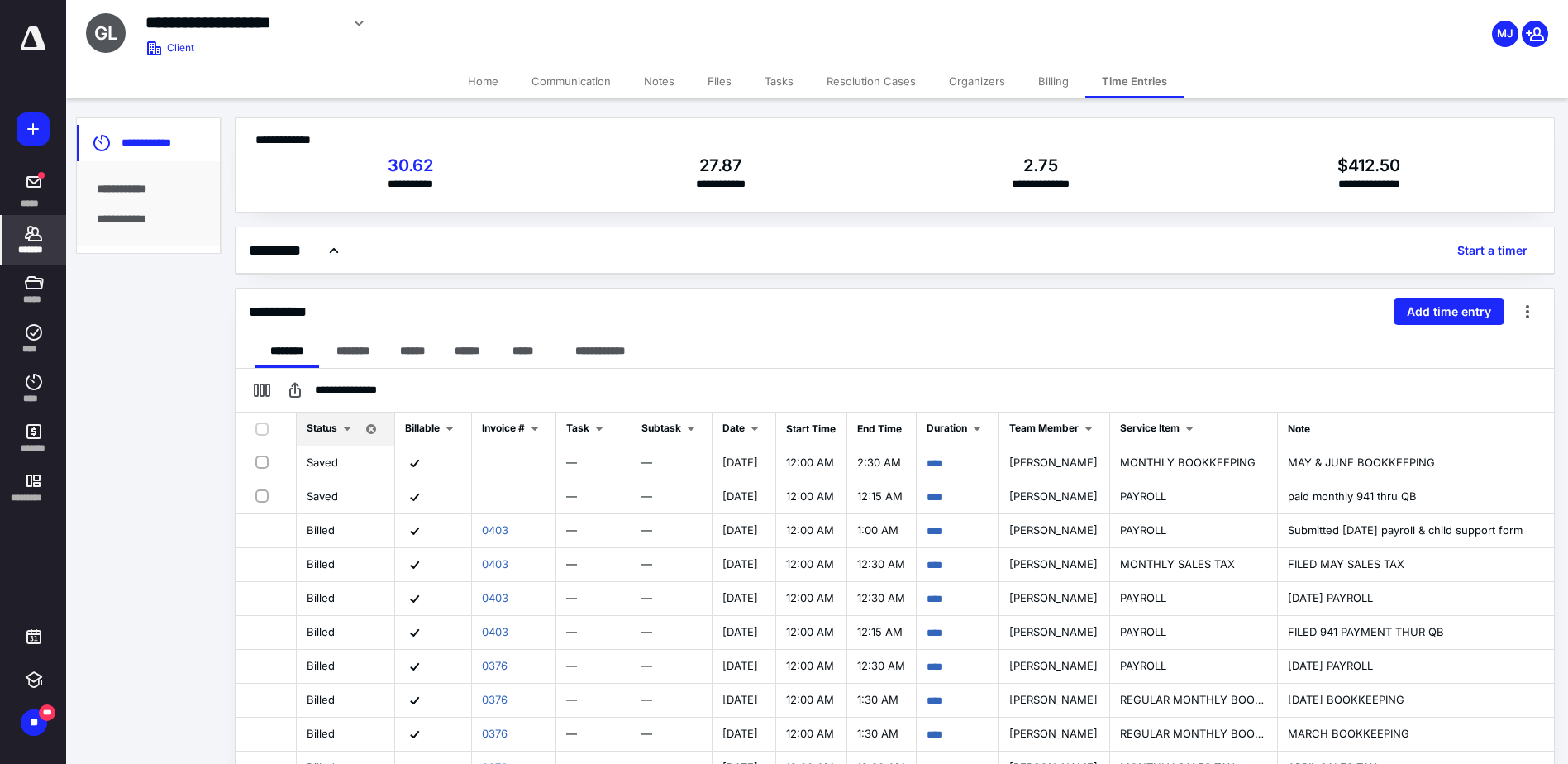 drag, startPoint x: 1065, startPoint y: 1, endPoint x: 1127, endPoint y: 21, distance: 65.14599 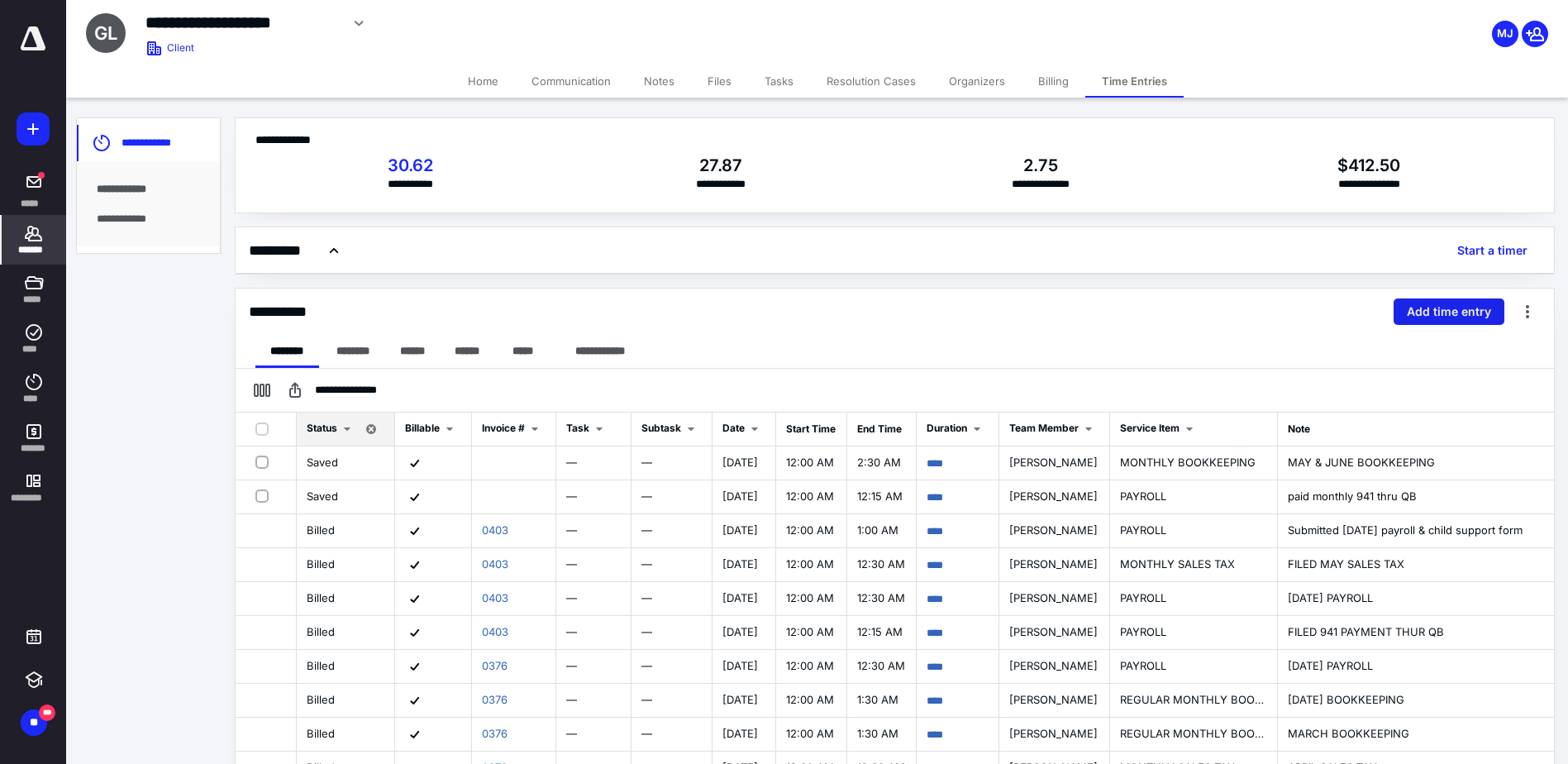 click on "Add time entry" at bounding box center [1449, 312] 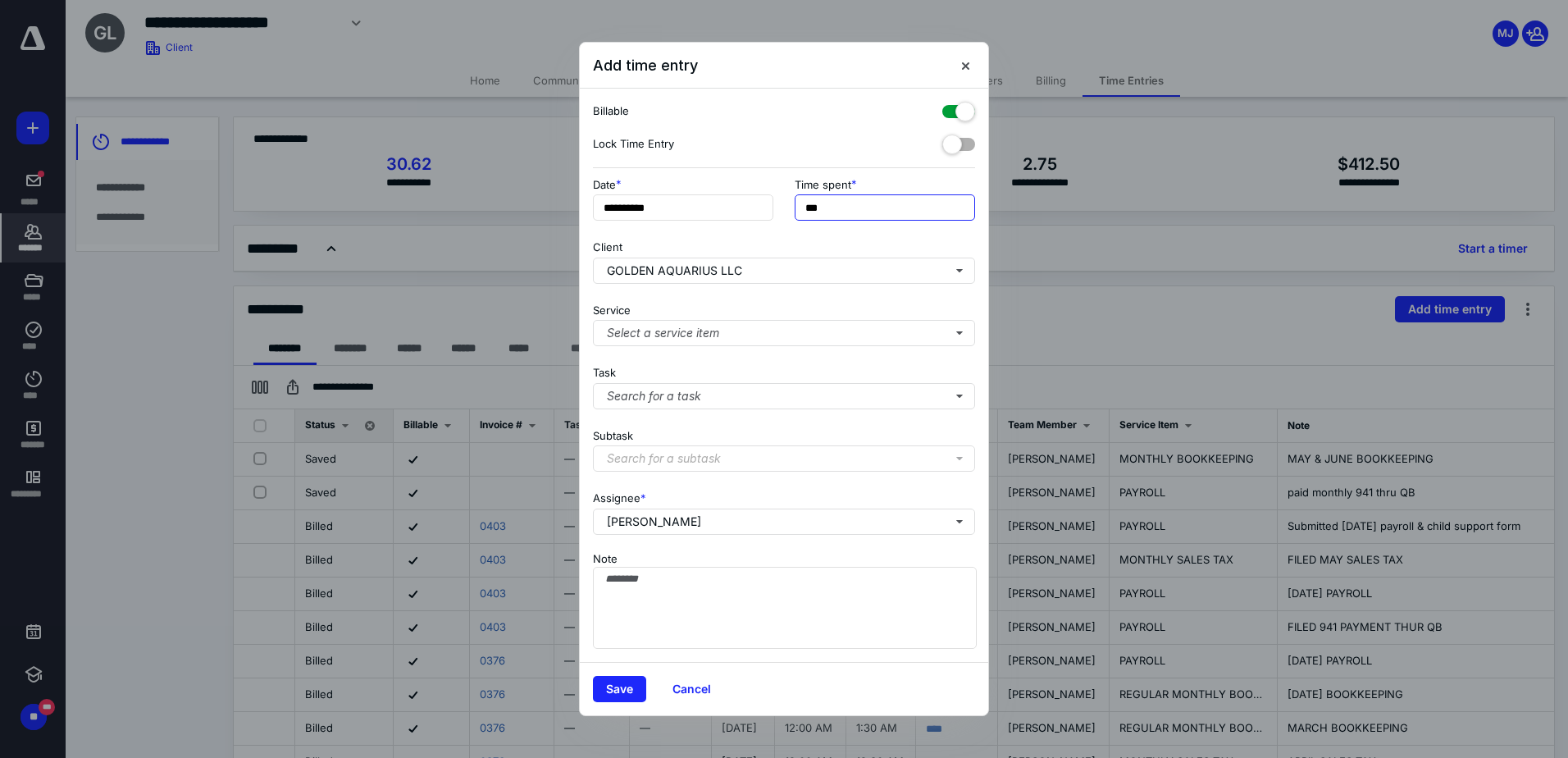 click on "***" at bounding box center [885, 208] 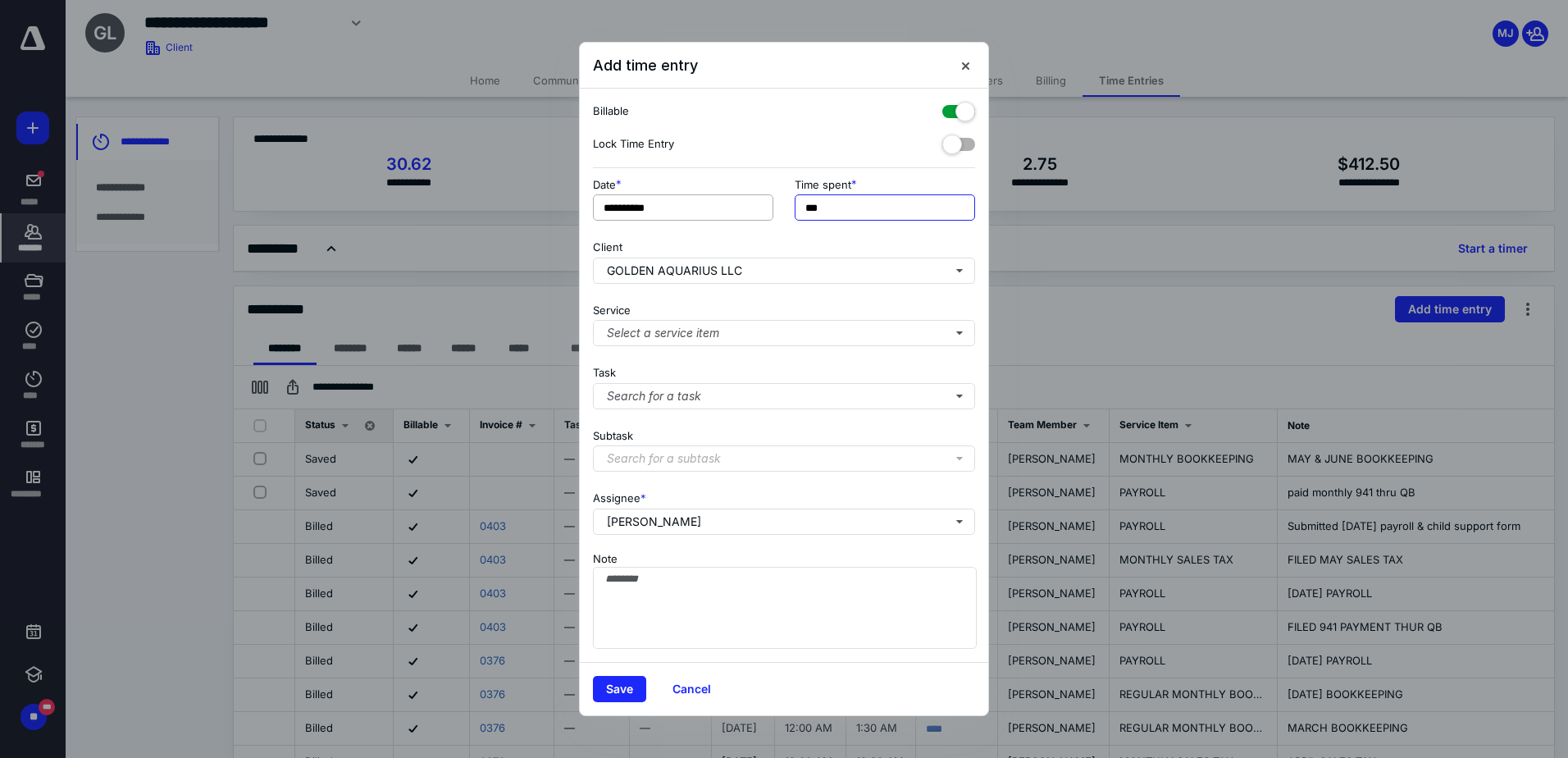 click on "**********" at bounding box center (784, 204) 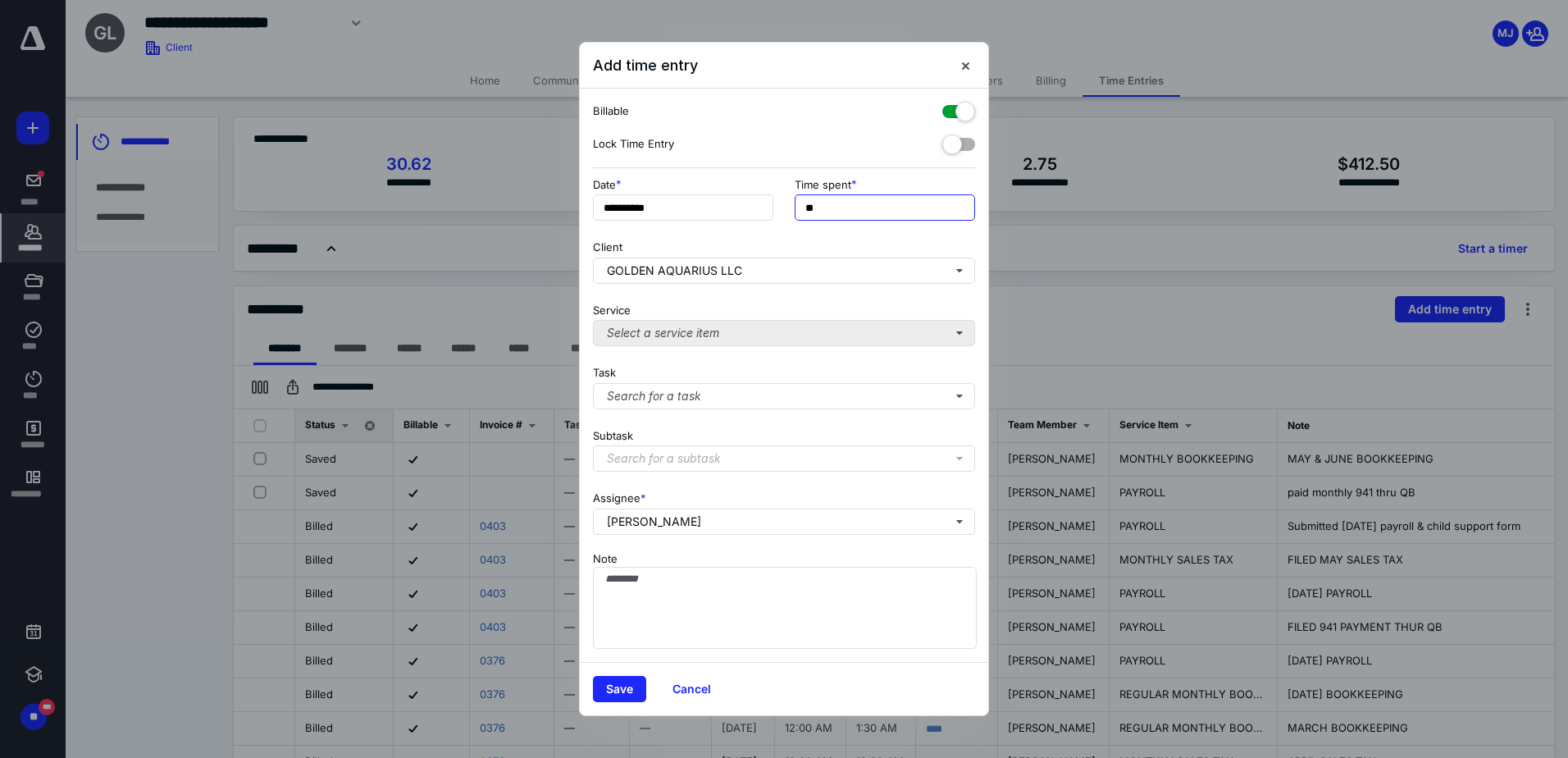 type on "**" 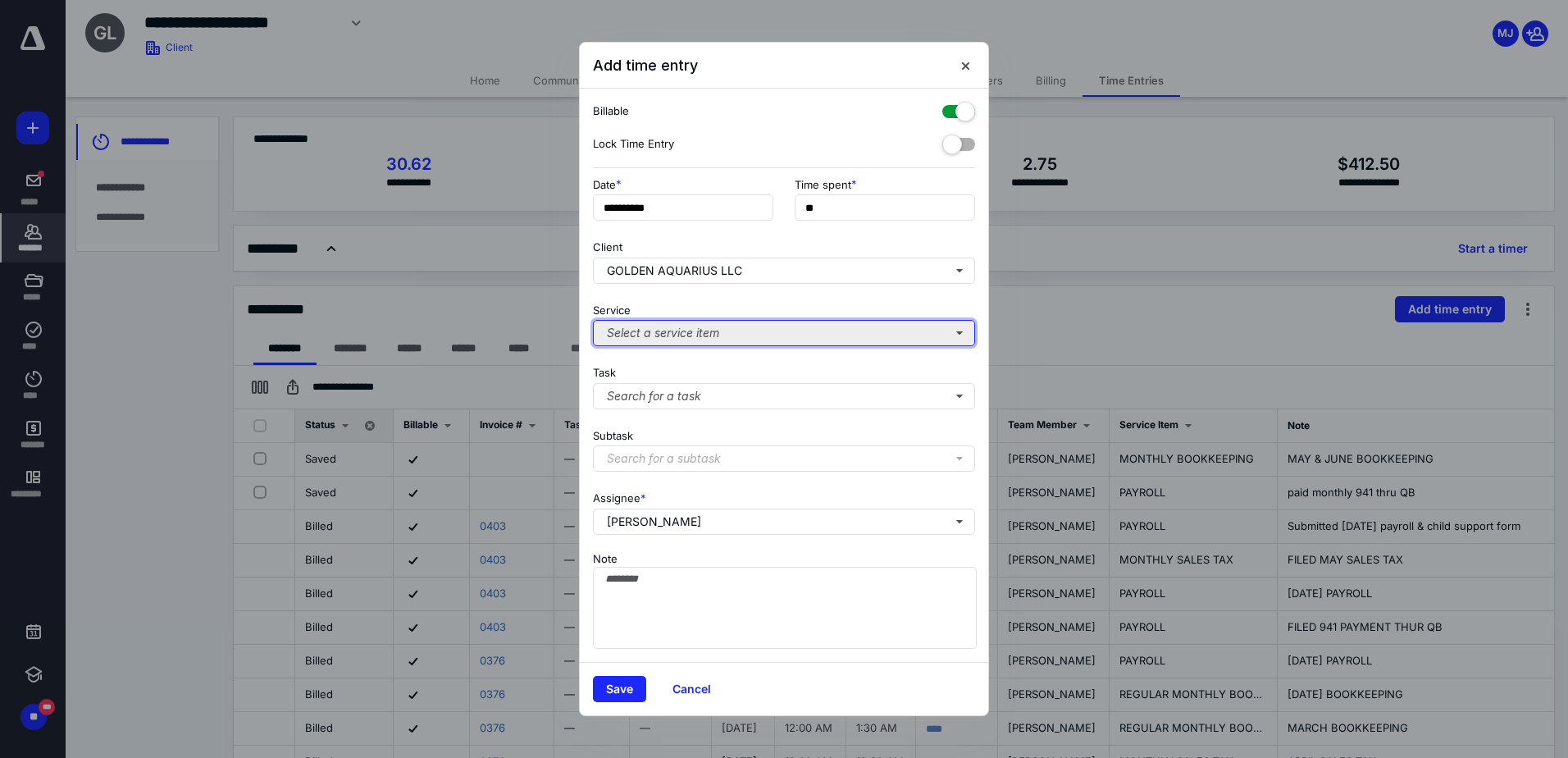 click on "Select a service item" at bounding box center [784, 333] 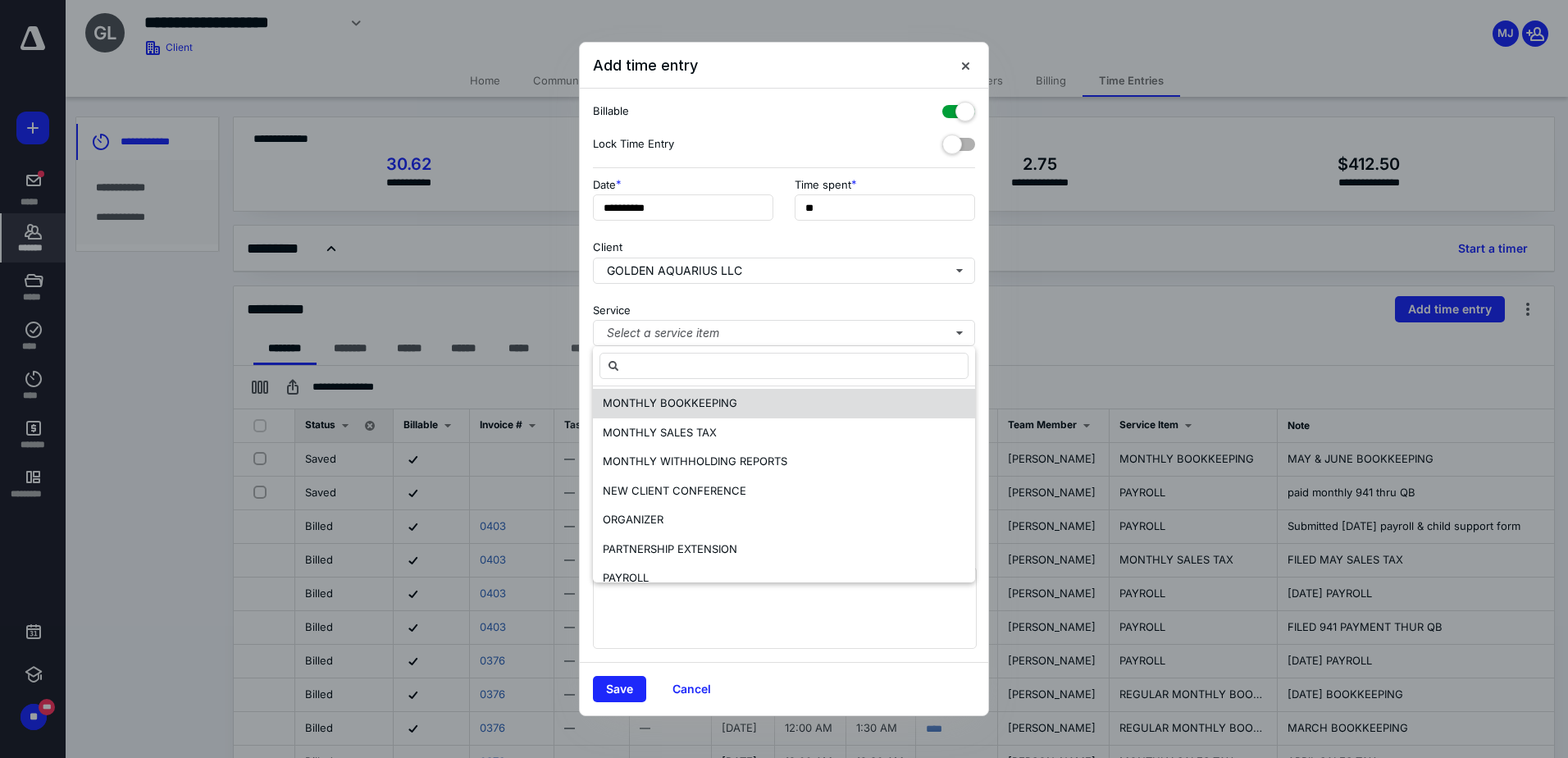 scroll, scrollTop: 492, scrollLeft: 0, axis: vertical 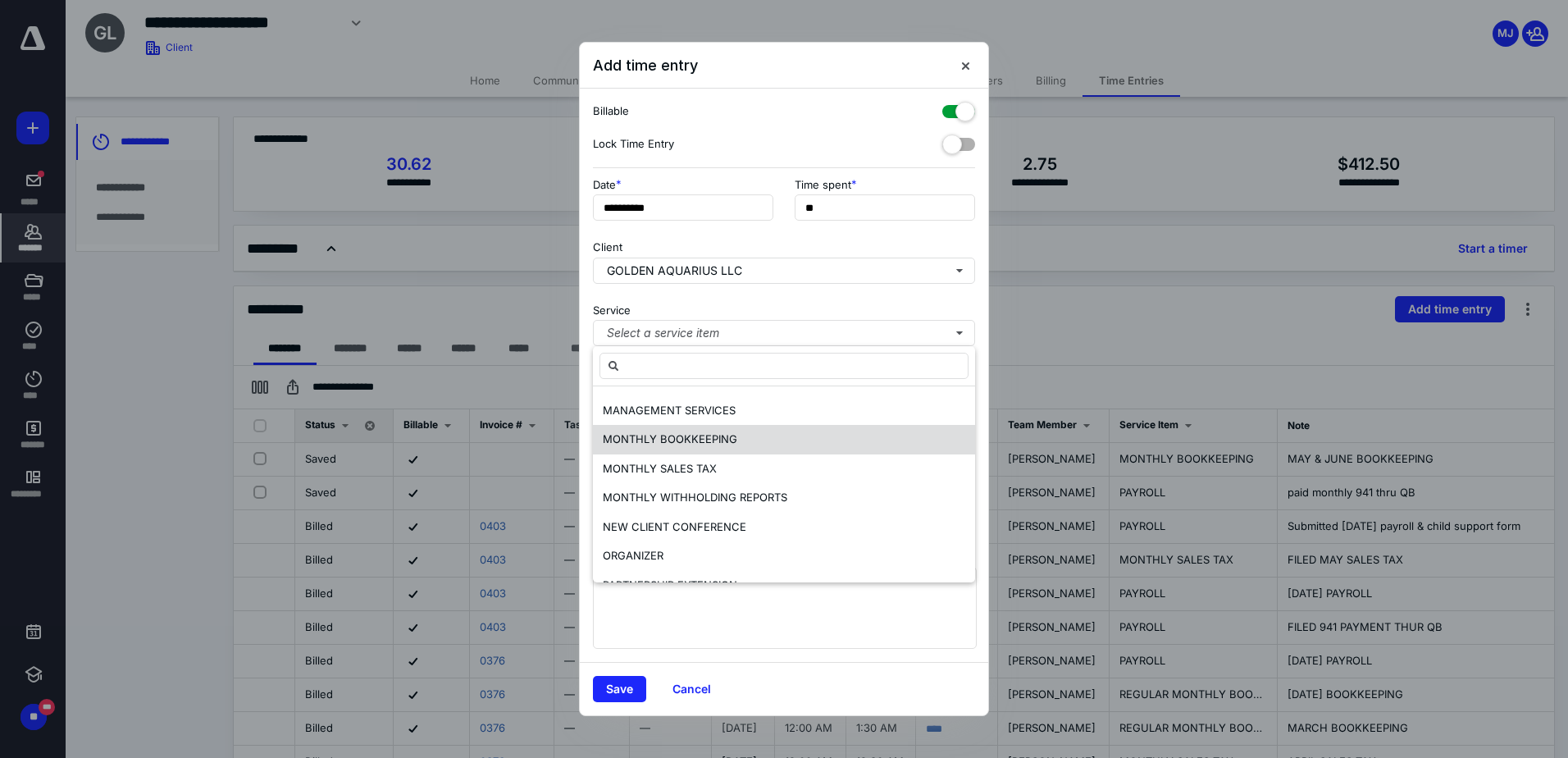 click on "MONTHLY BOOKKEEPING" at bounding box center [784, 440] 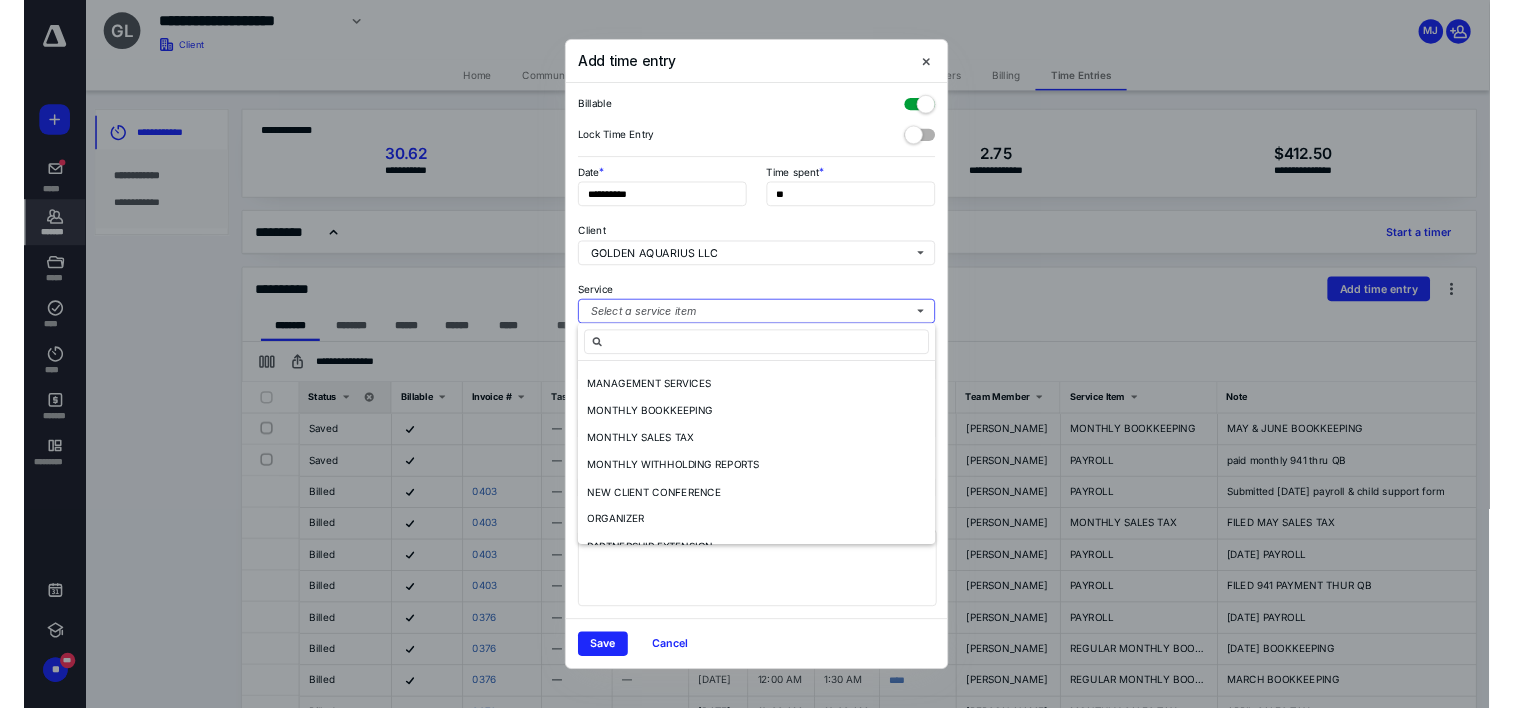scroll, scrollTop: 0, scrollLeft: 0, axis: both 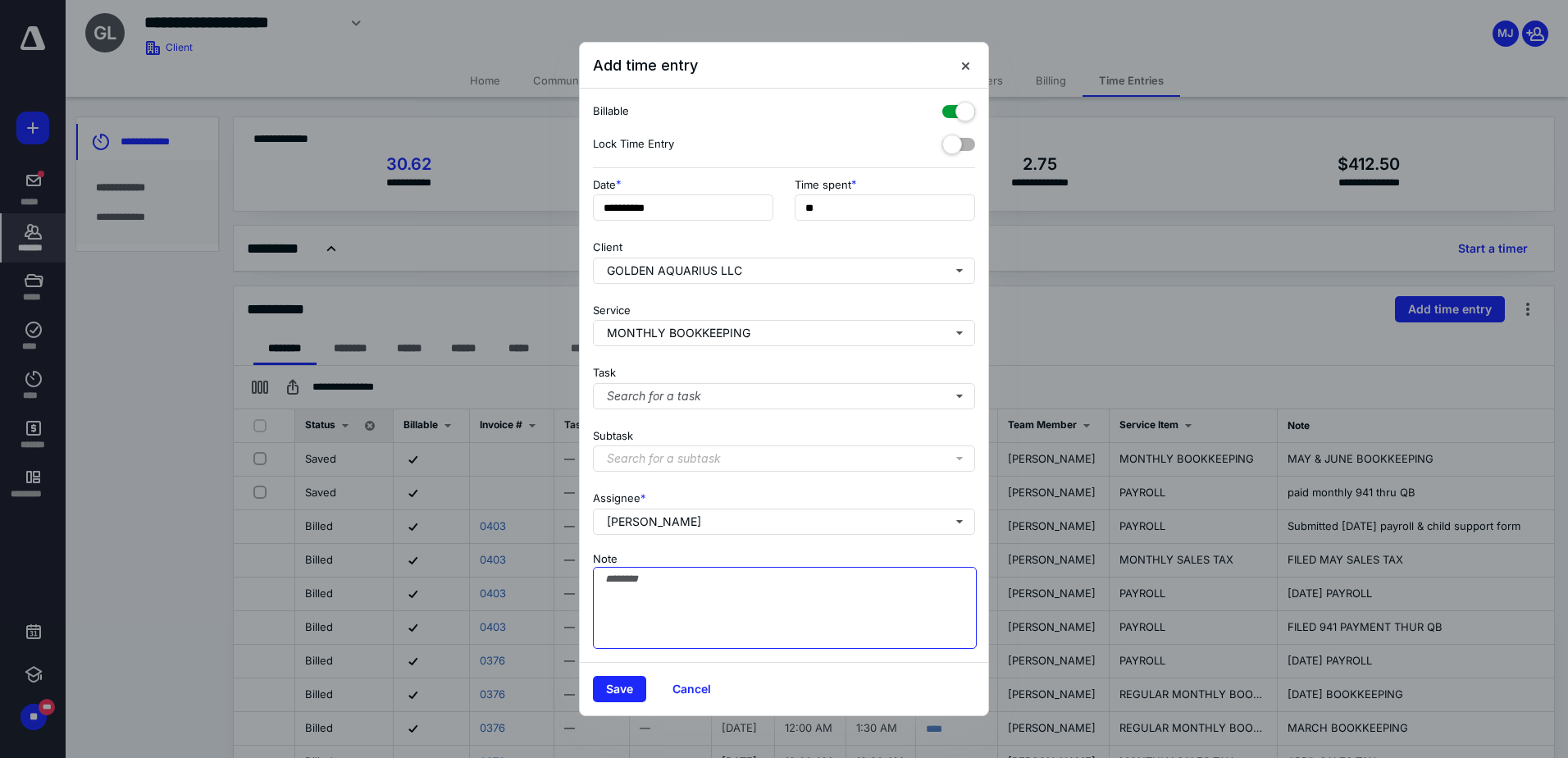 click on "Note" at bounding box center (785, 608) 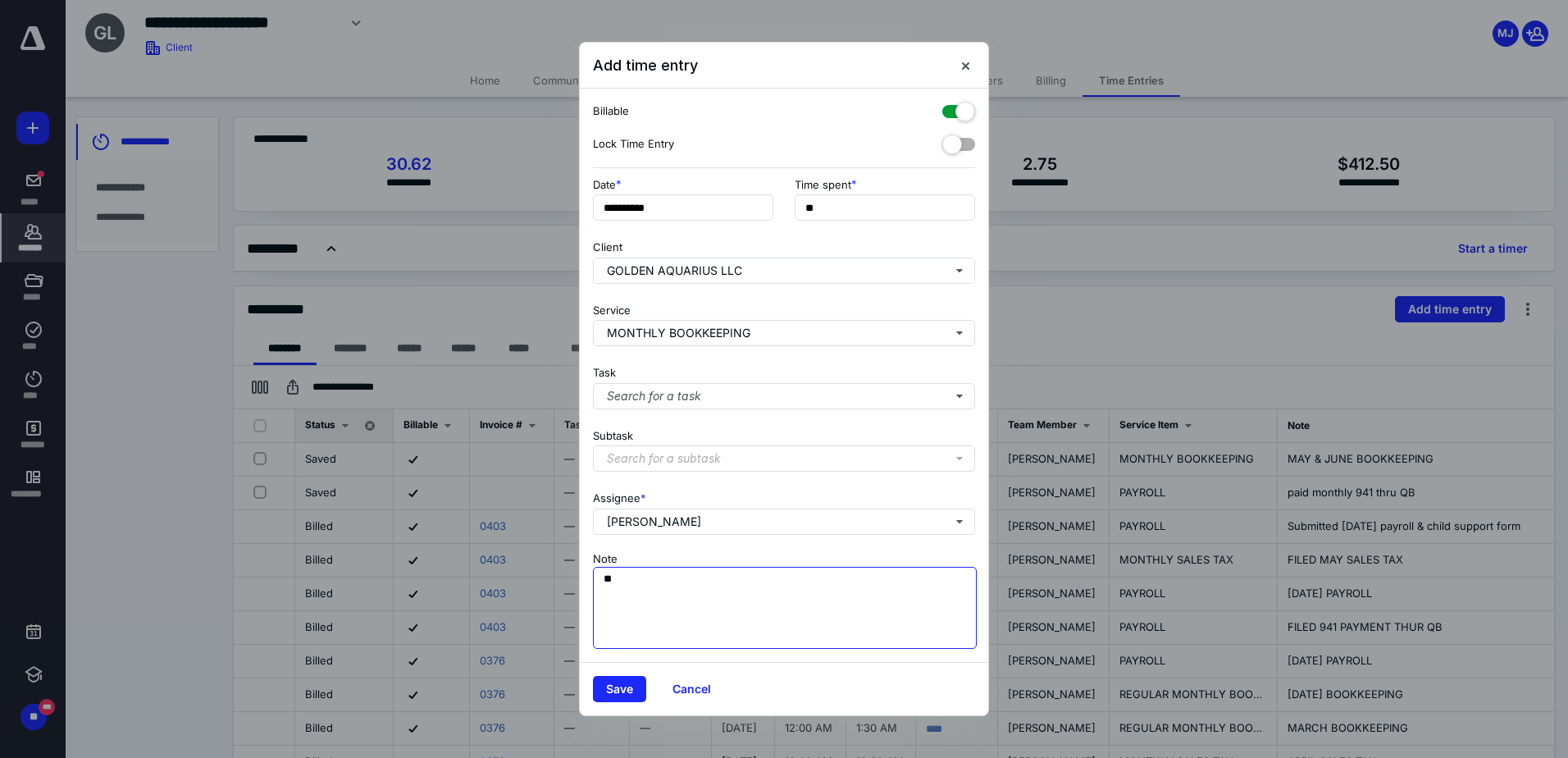 type on "*" 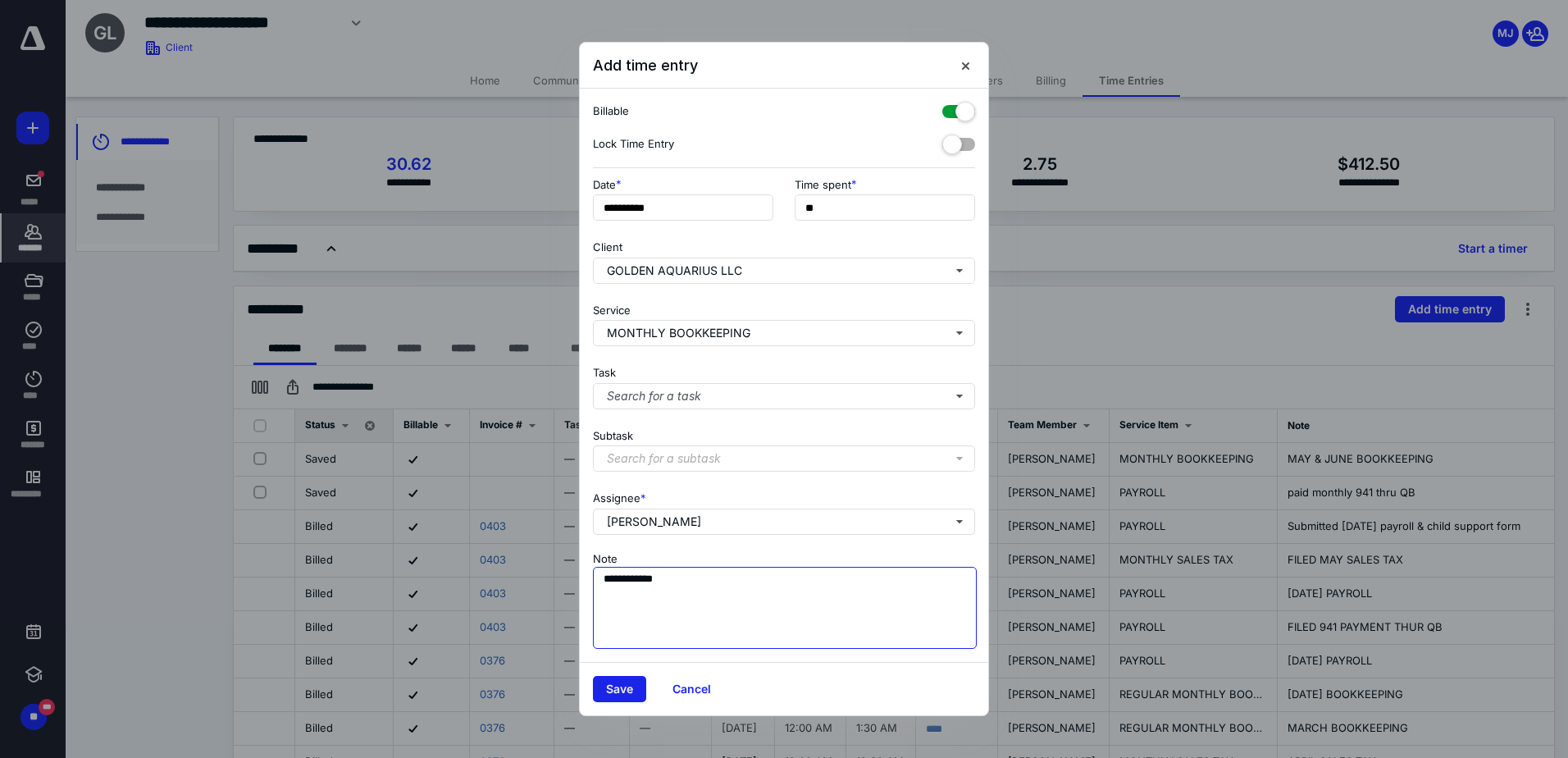 type on "**********" 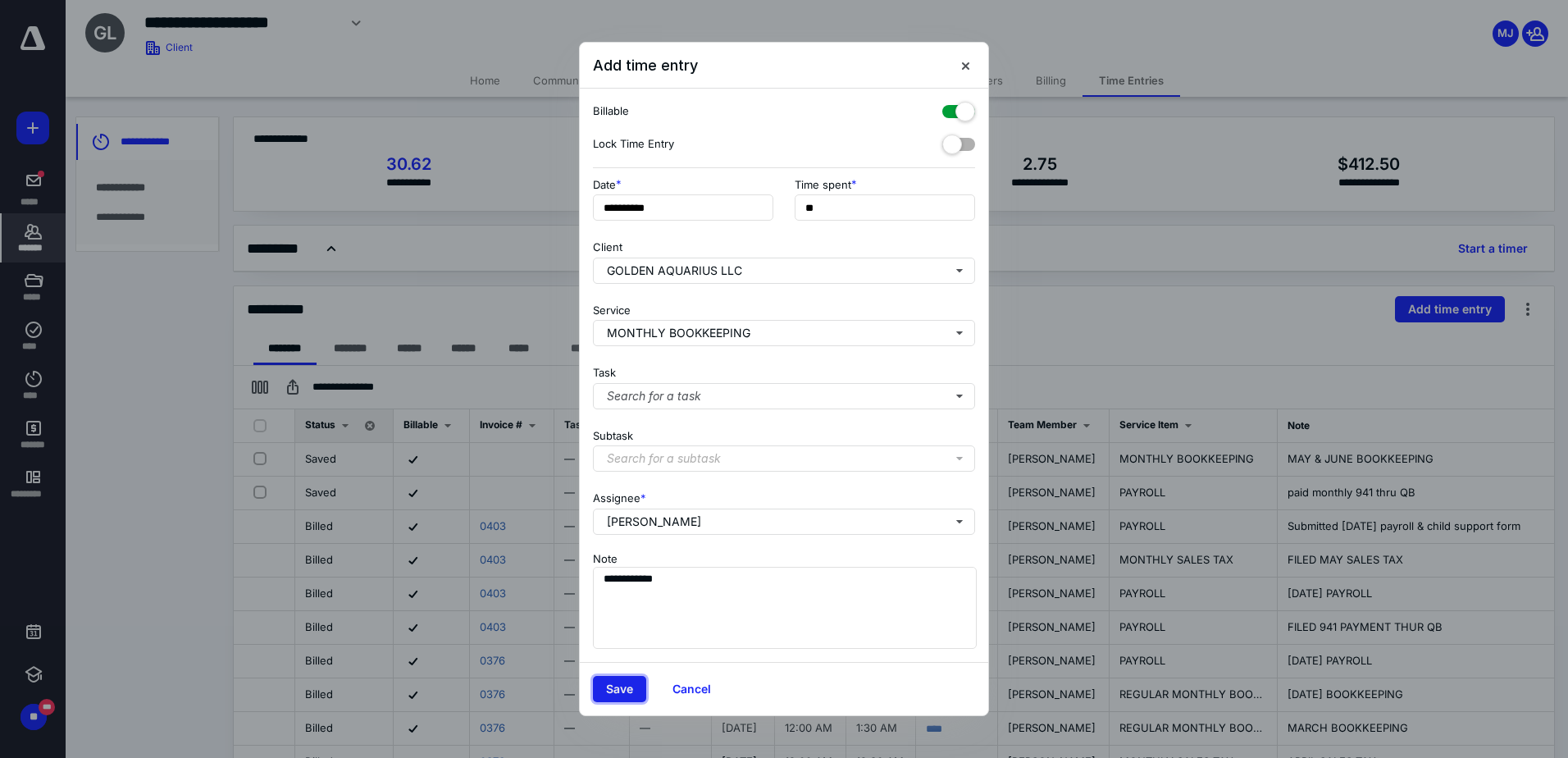 click on "Save" at bounding box center [619, 689] 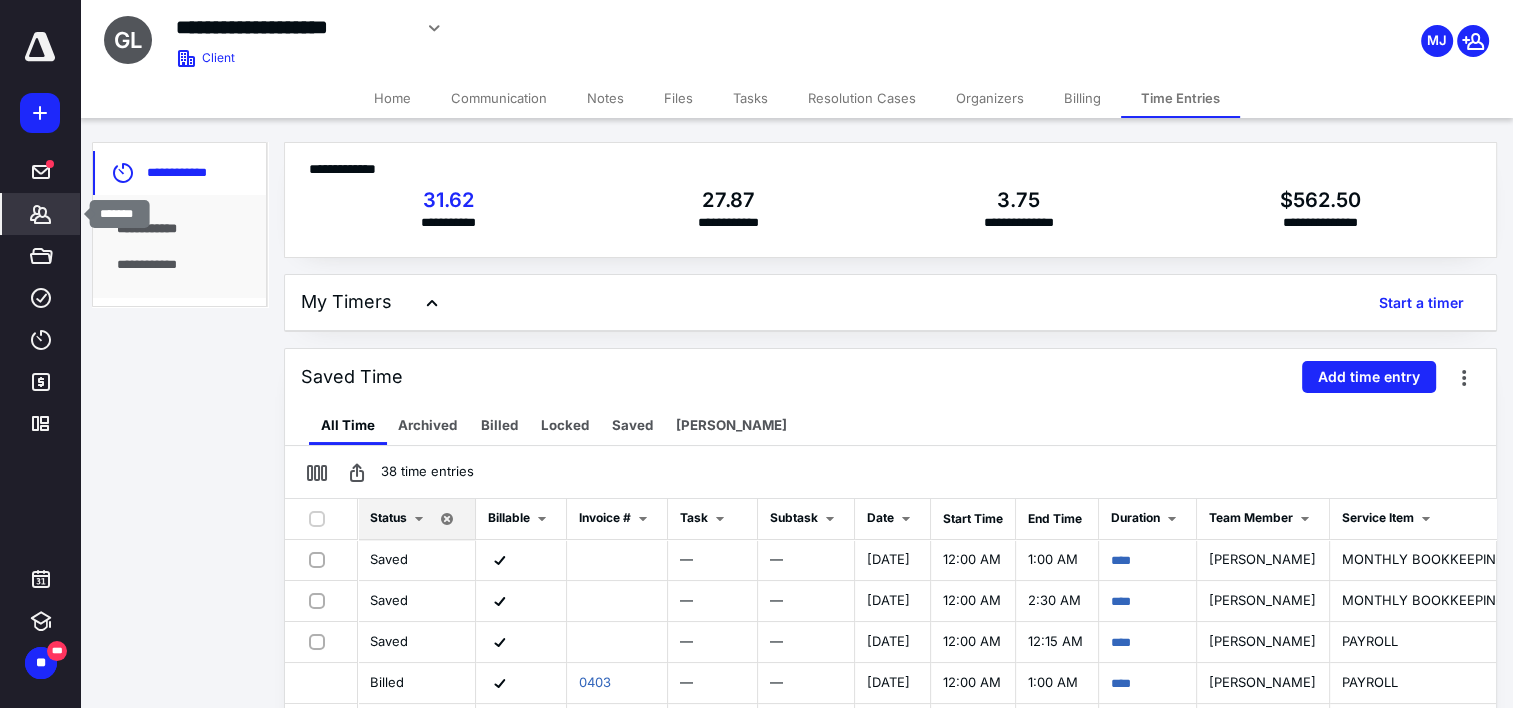 click on "*******" at bounding box center (41, 214) 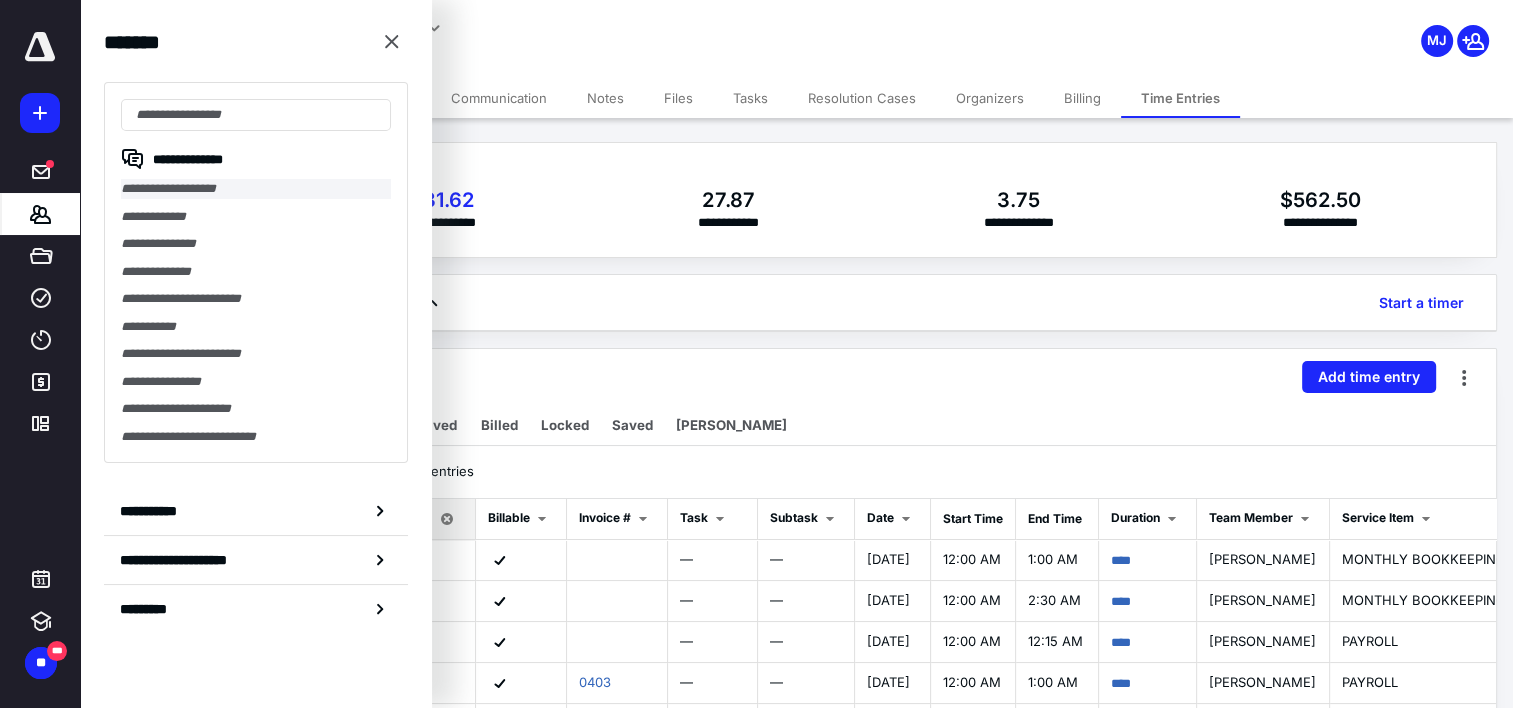 click on "**********" at bounding box center [256, 189] 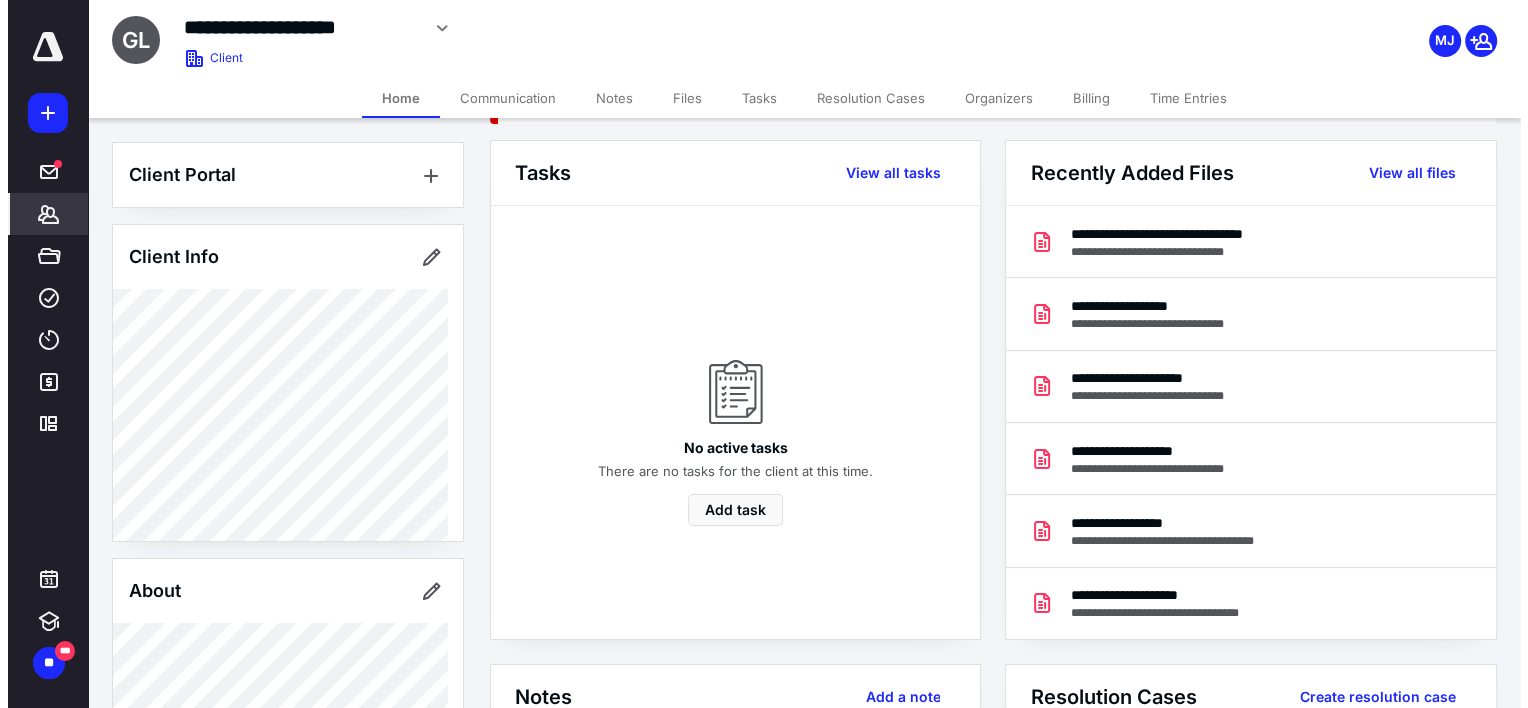 scroll, scrollTop: 0, scrollLeft: 0, axis: both 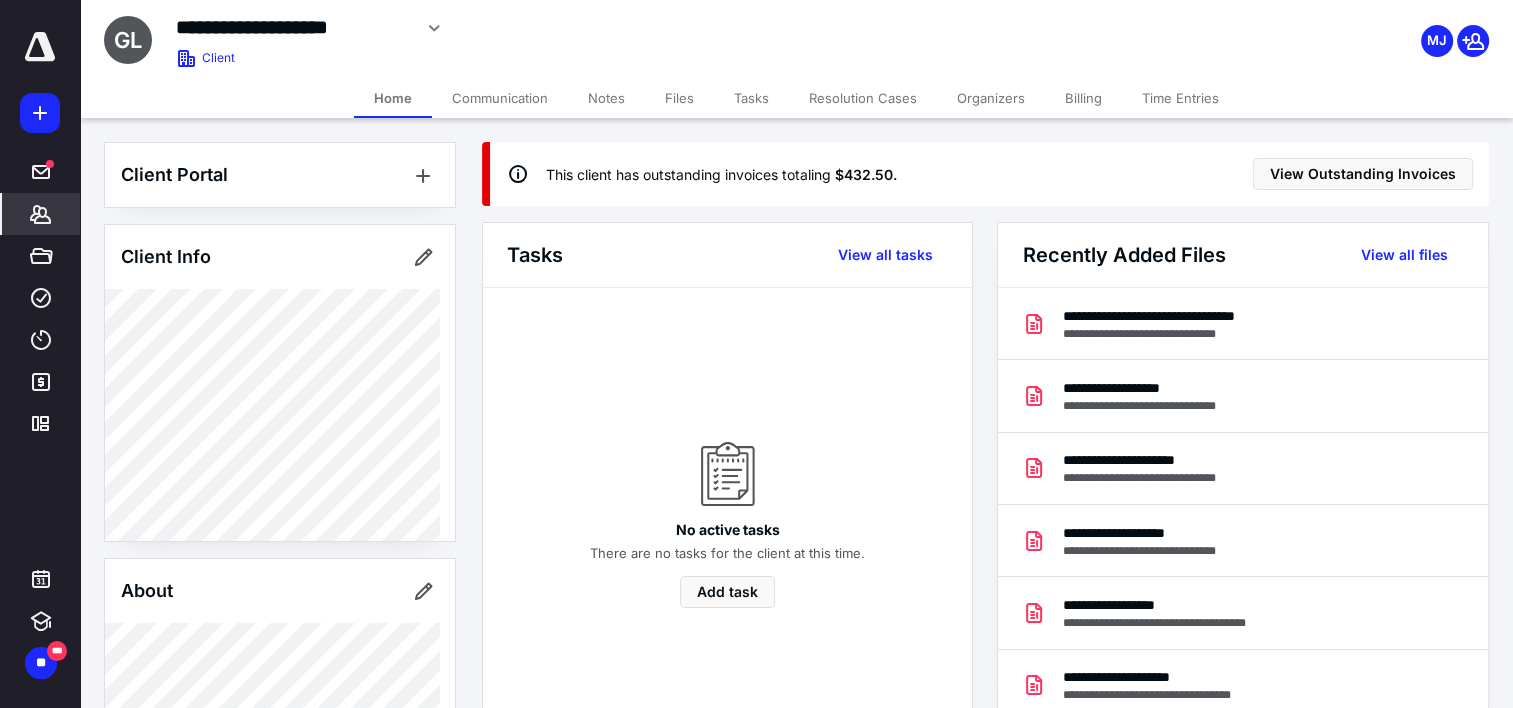 click on "Files" at bounding box center (679, 98) 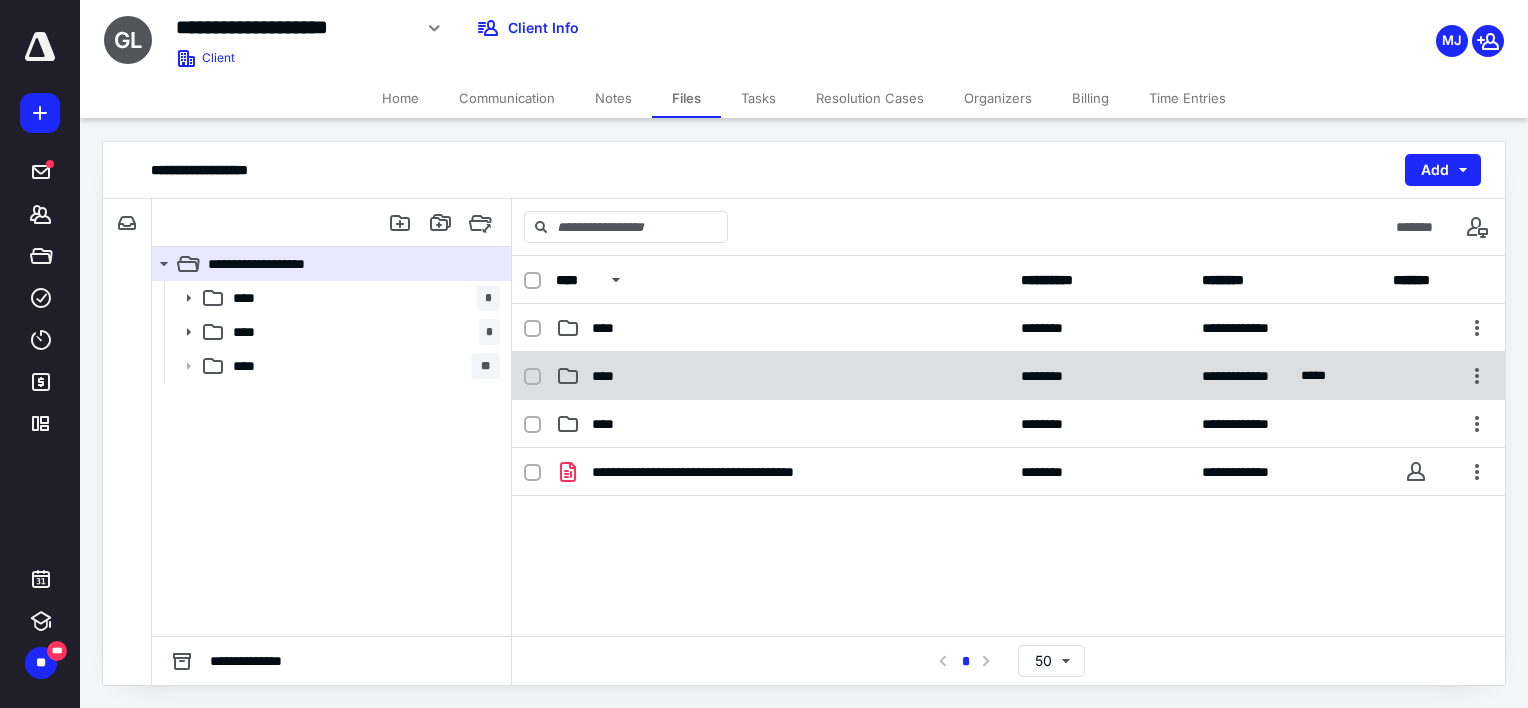 click on "****" at bounding box center (782, 376) 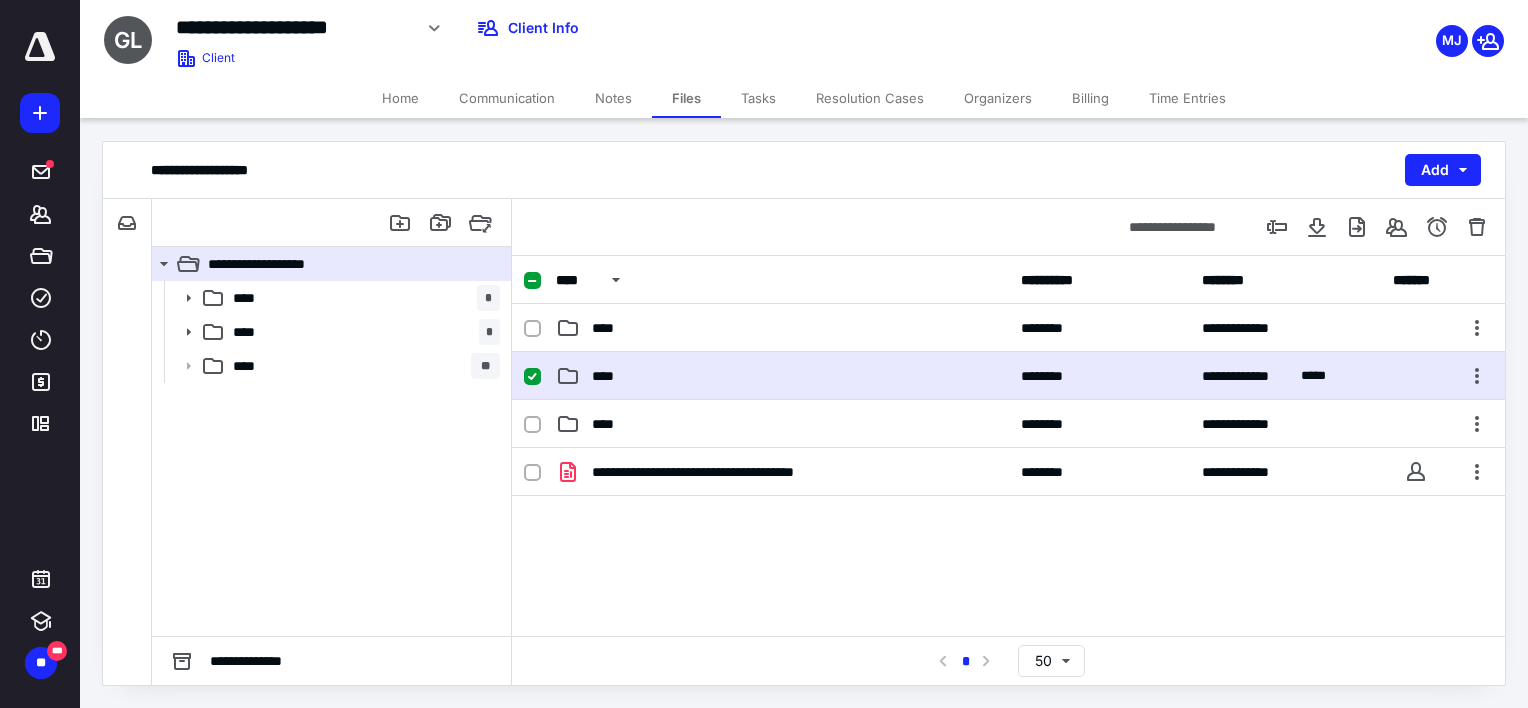 click on "****" at bounding box center (782, 376) 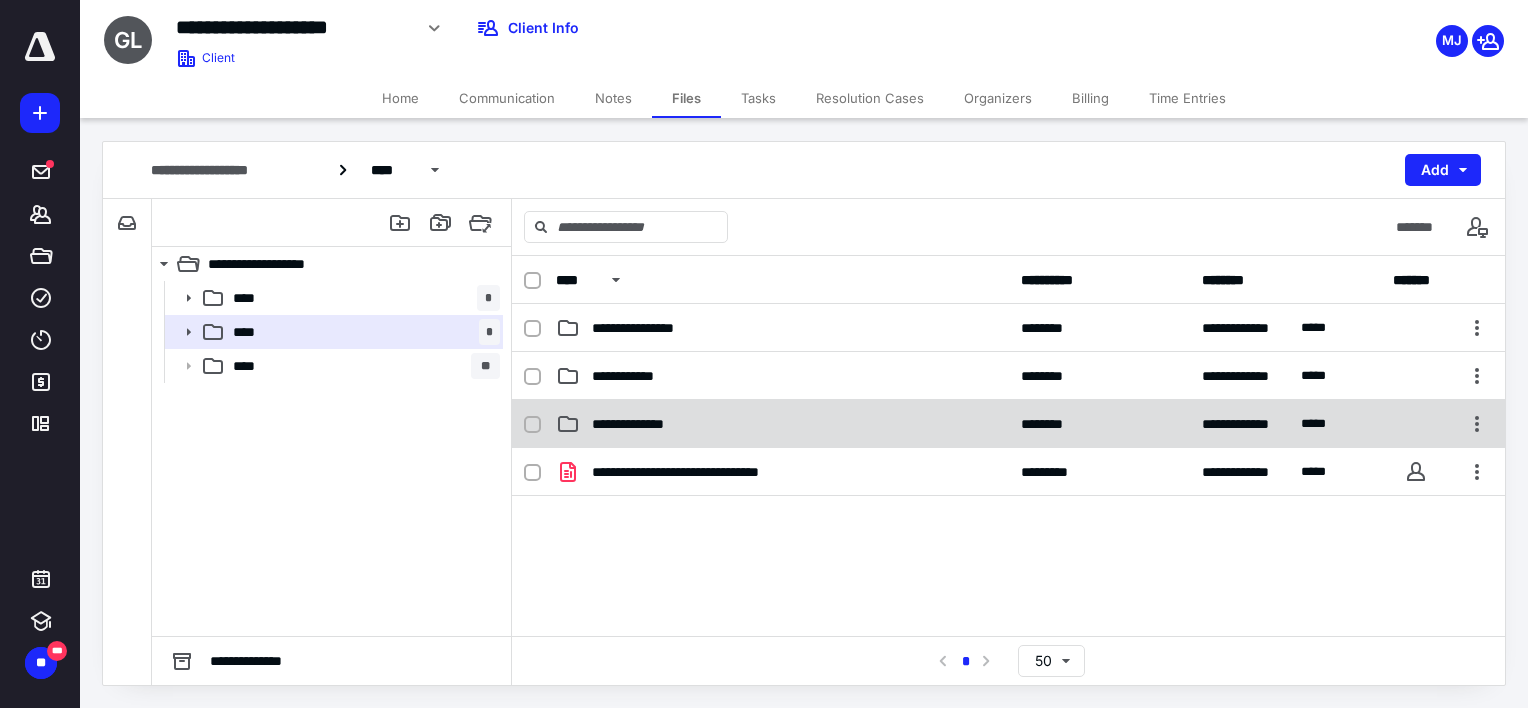 click on "**********" at bounding box center [782, 424] 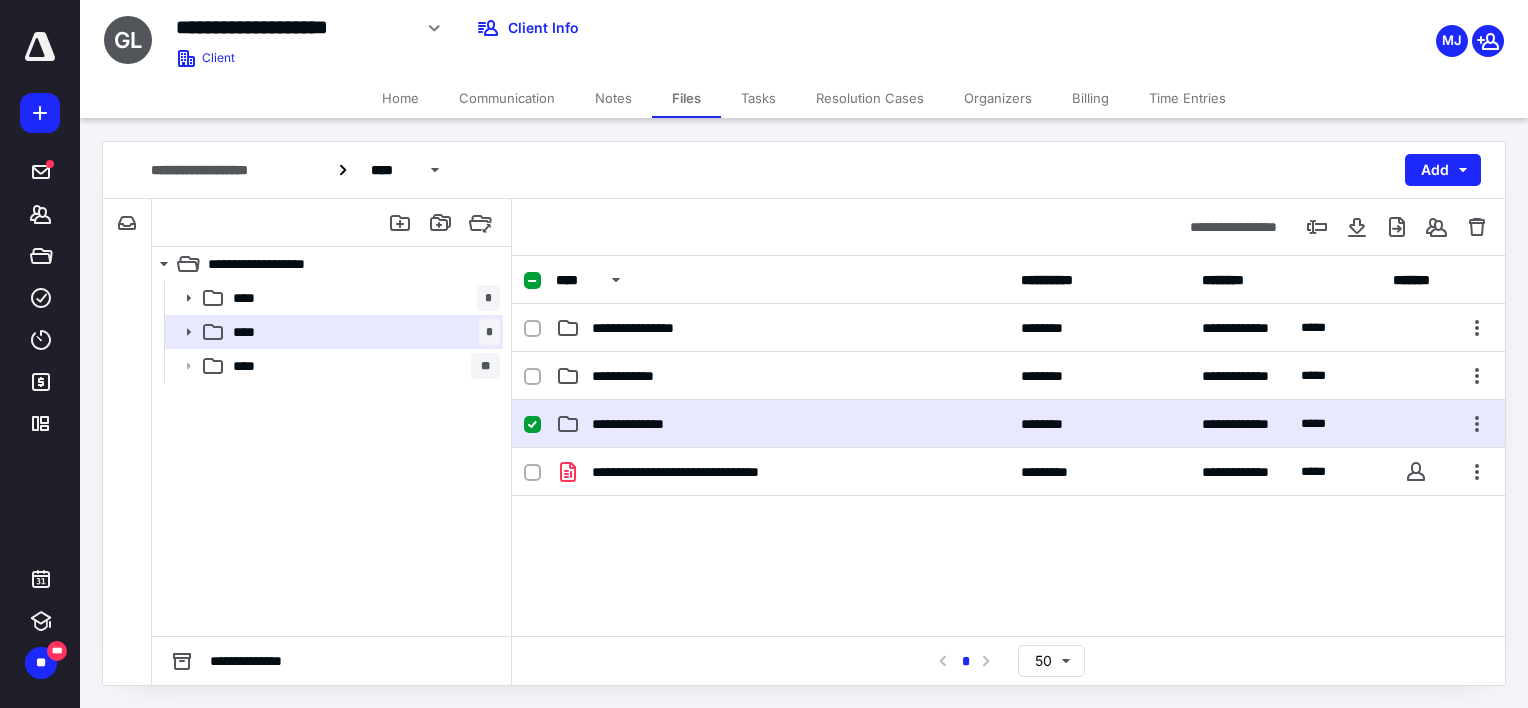 click on "**********" at bounding box center [782, 424] 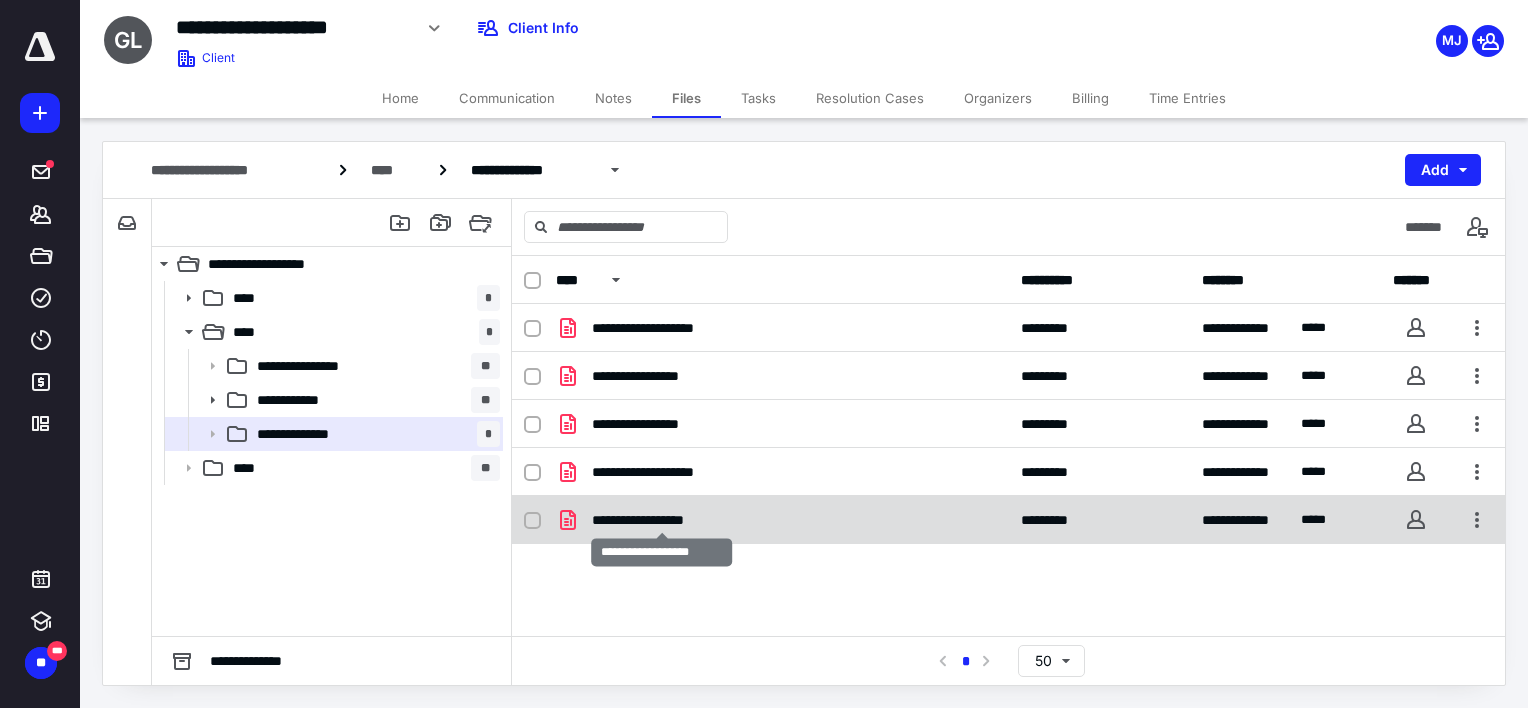 click on "**********" at bounding box center [662, 520] 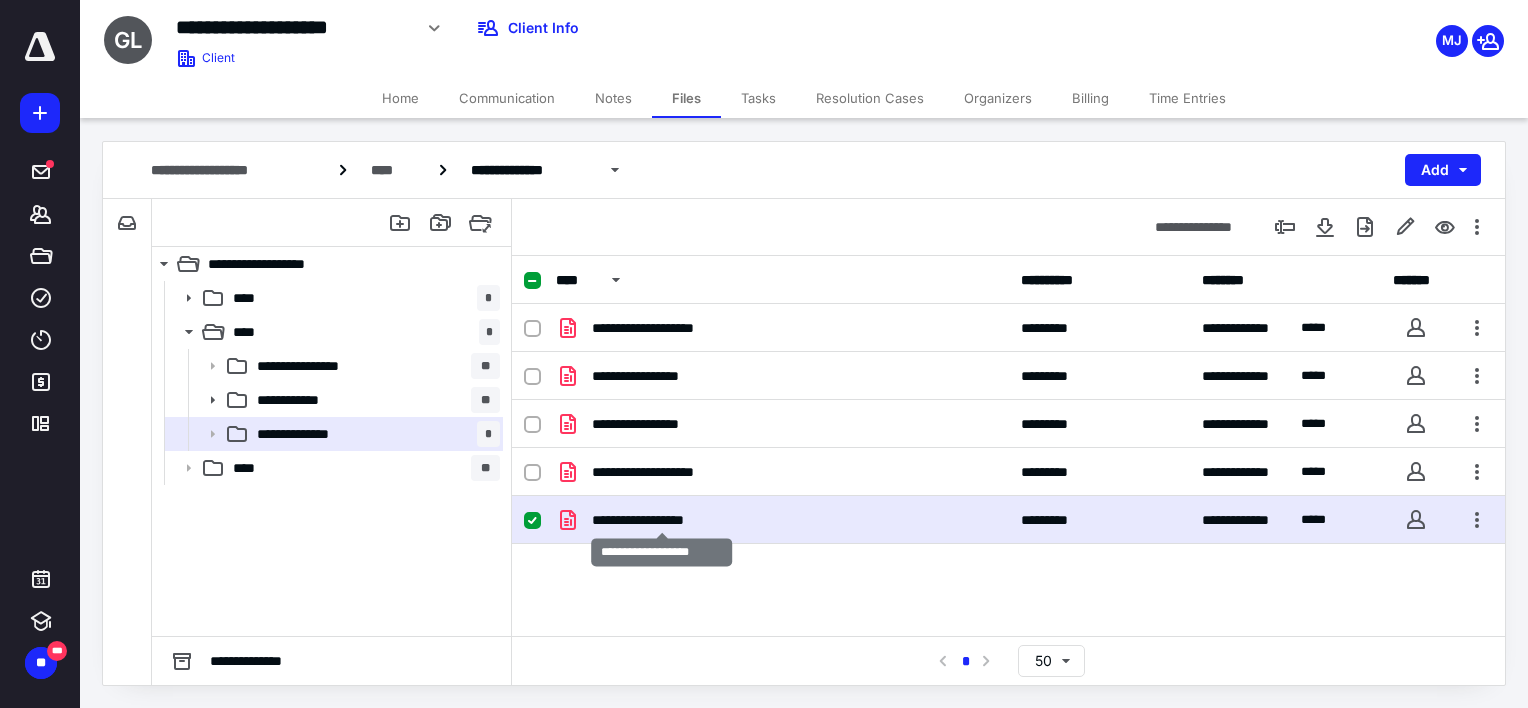 click on "**********" at bounding box center [662, 520] 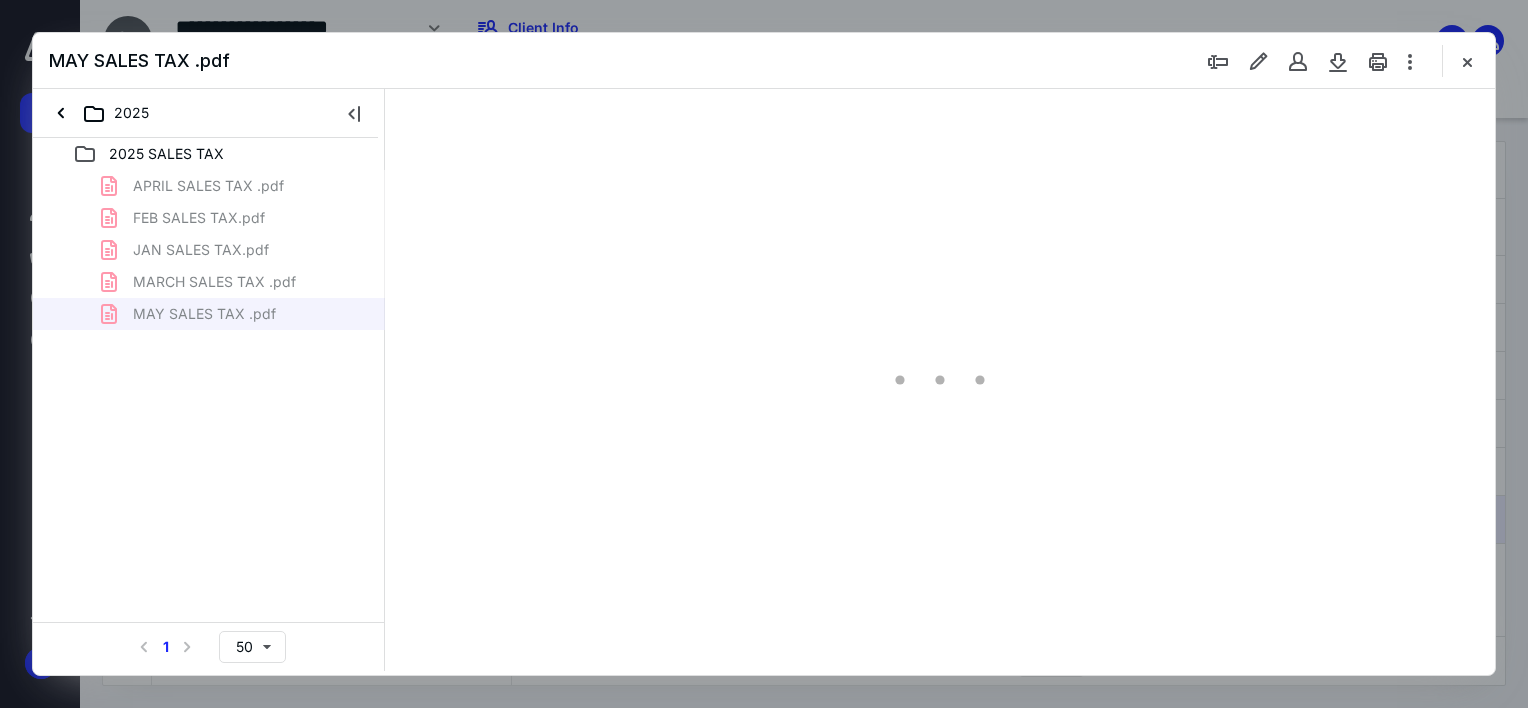 scroll, scrollTop: 0, scrollLeft: 0, axis: both 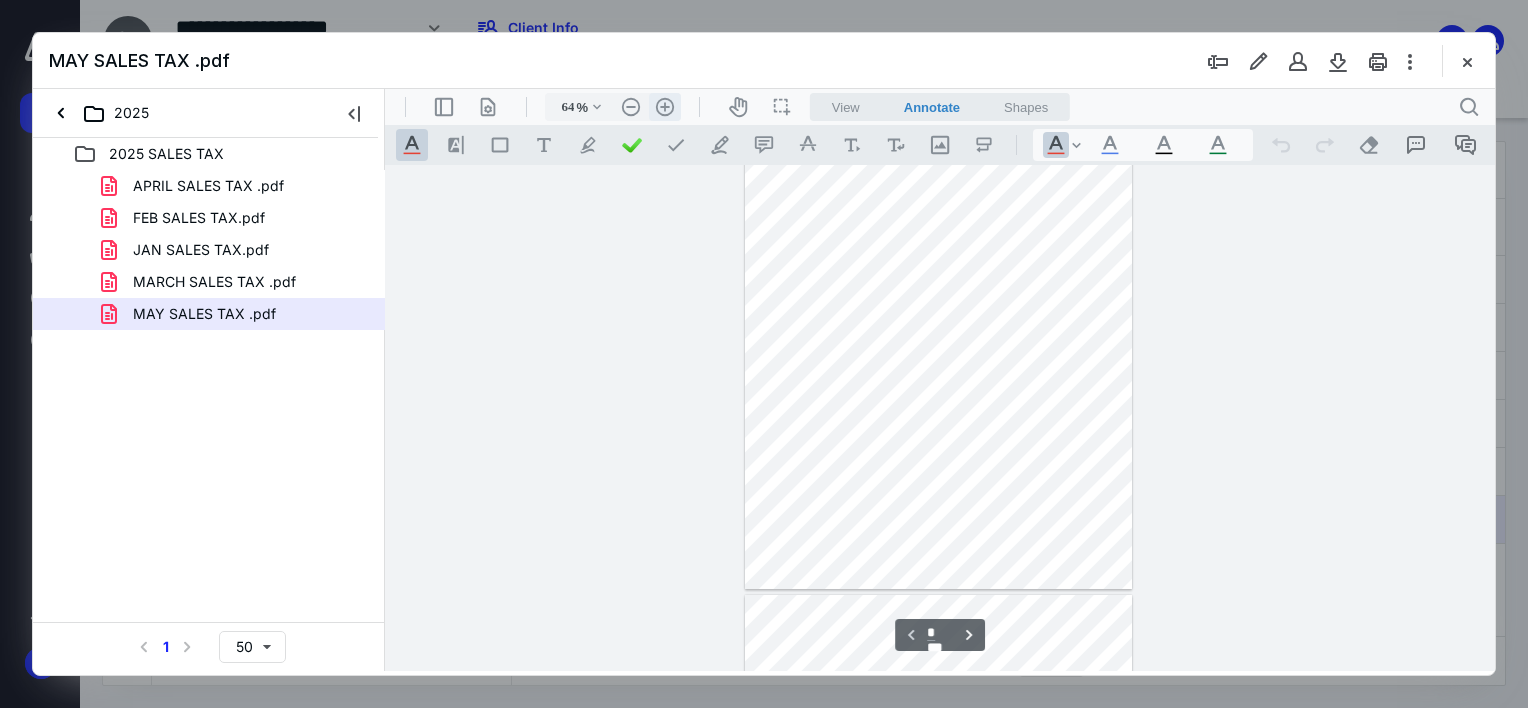click on ".cls-1{fill:#abb0c4;} icon - header - zoom - in - line" at bounding box center [665, 107] 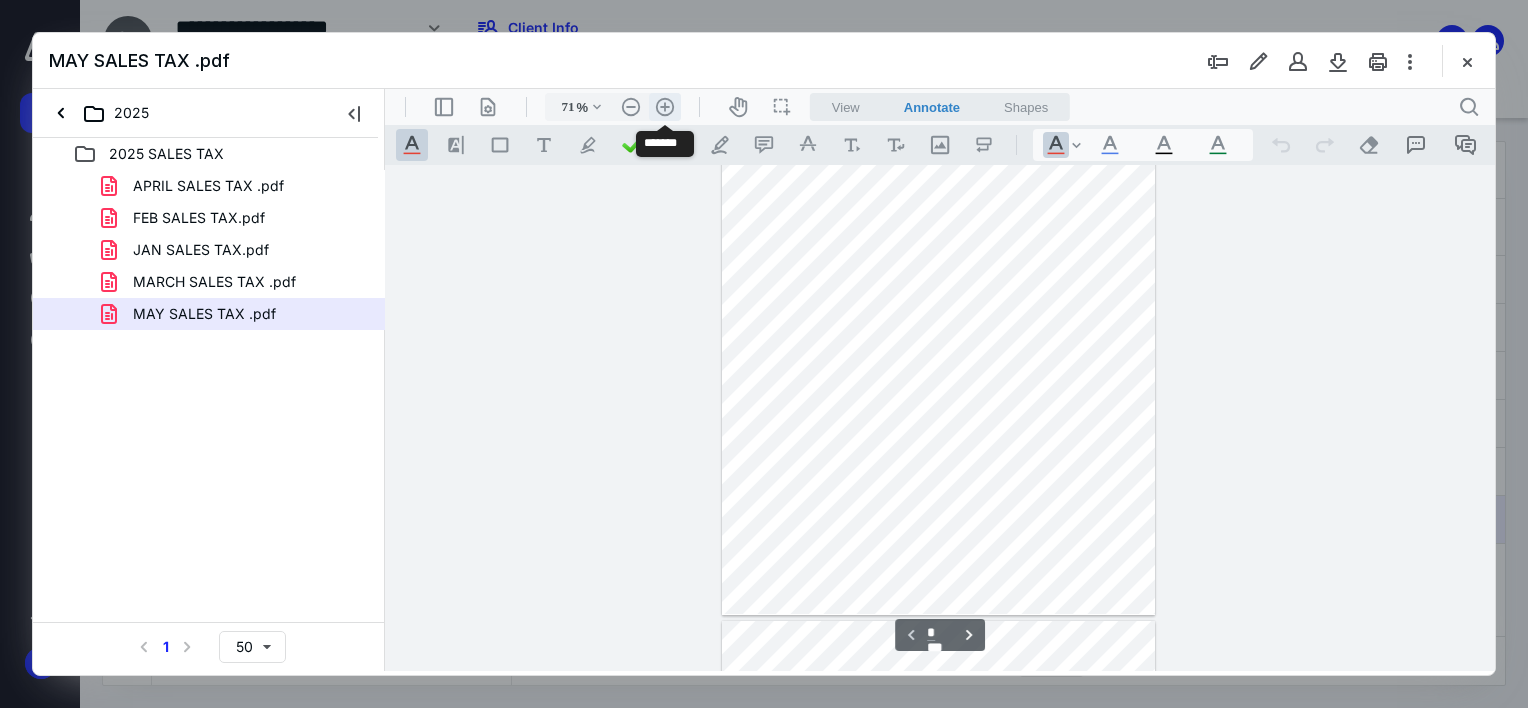 click on ".cls-1{fill:#abb0c4;} icon - header - zoom - in - line" at bounding box center (665, 107) 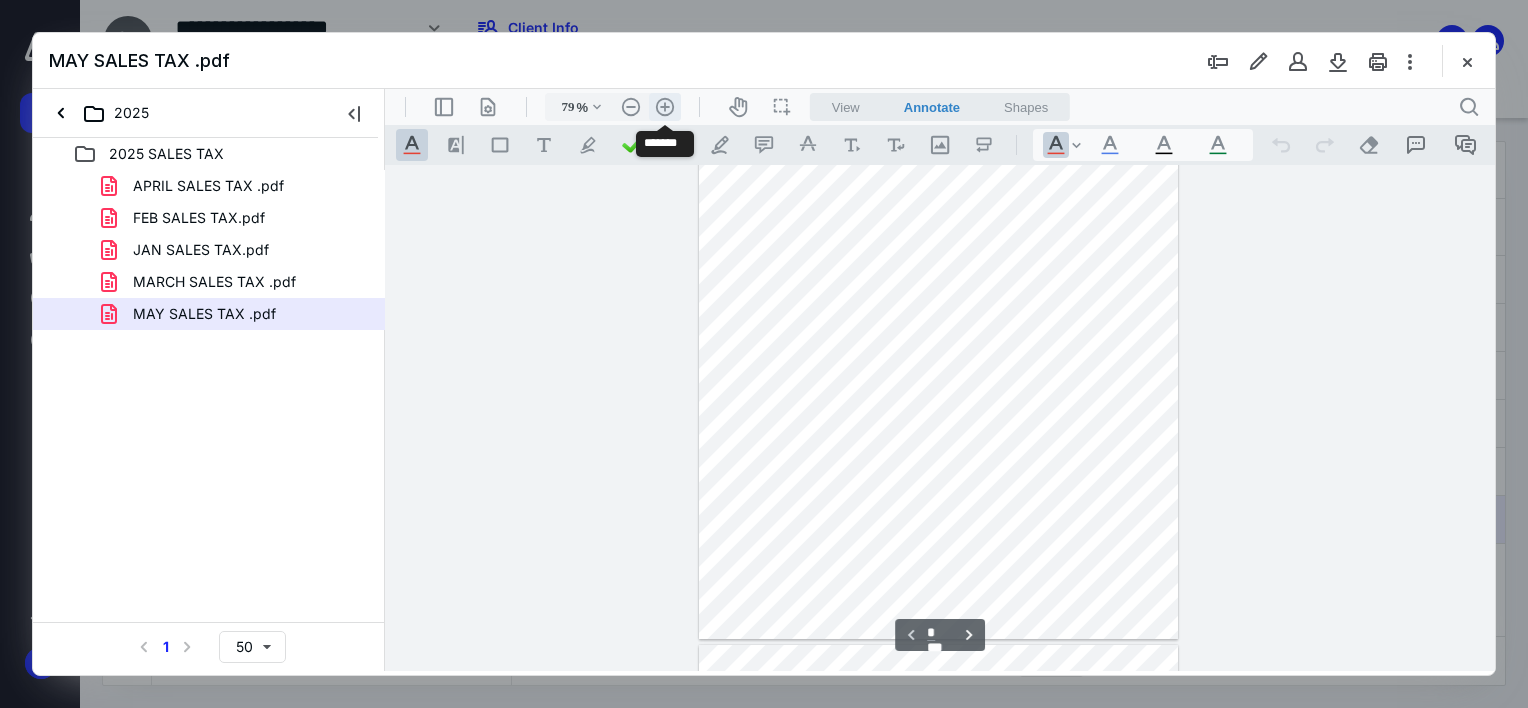 click on ".cls-1{fill:#abb0c4;} icon - header - zoom - in - line" at bounding box center [665, 107] 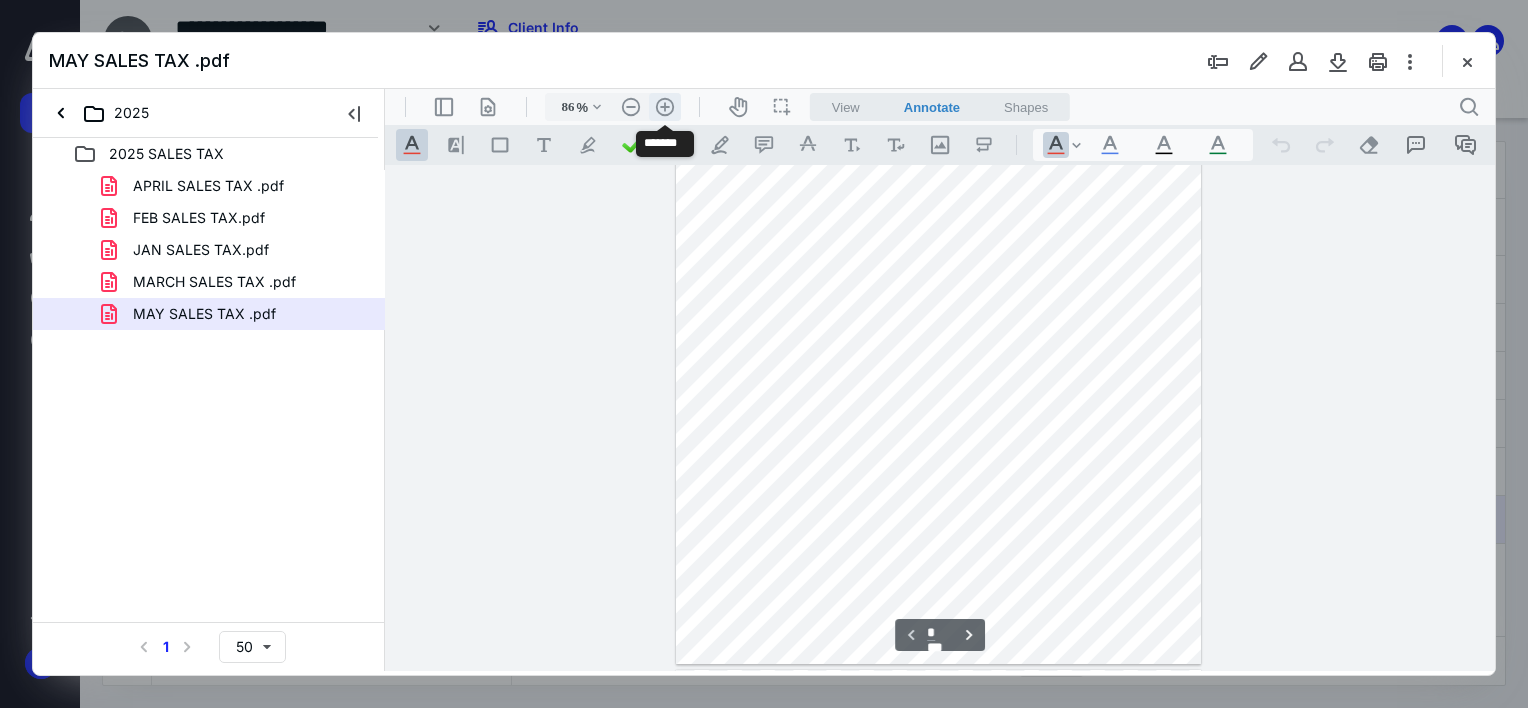 click on ".cls-1{fill:#abb0c4;} icon - header - zoom - in - line" at bounding box center [665, 107] 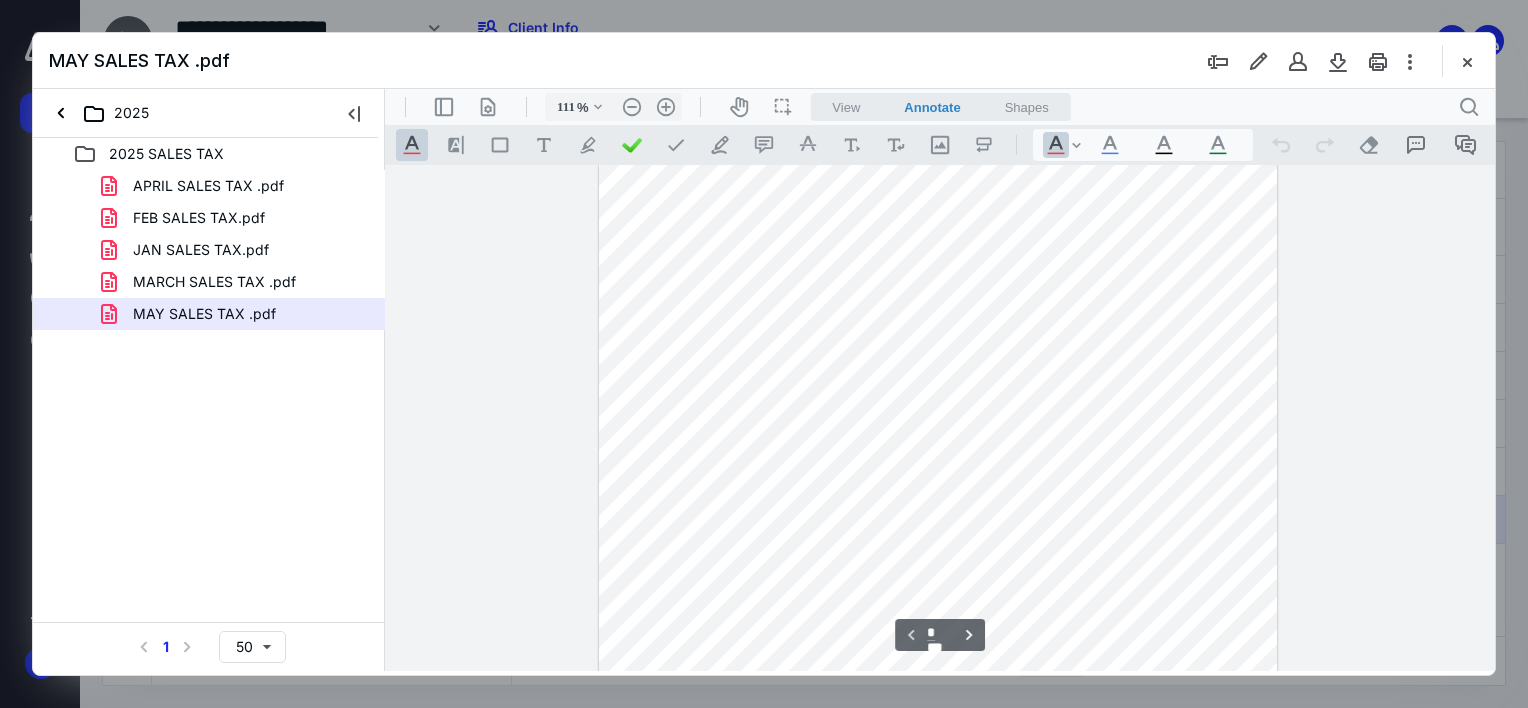 scroll, scrollTop: 300, scrollLeft: 0, axis: vertical 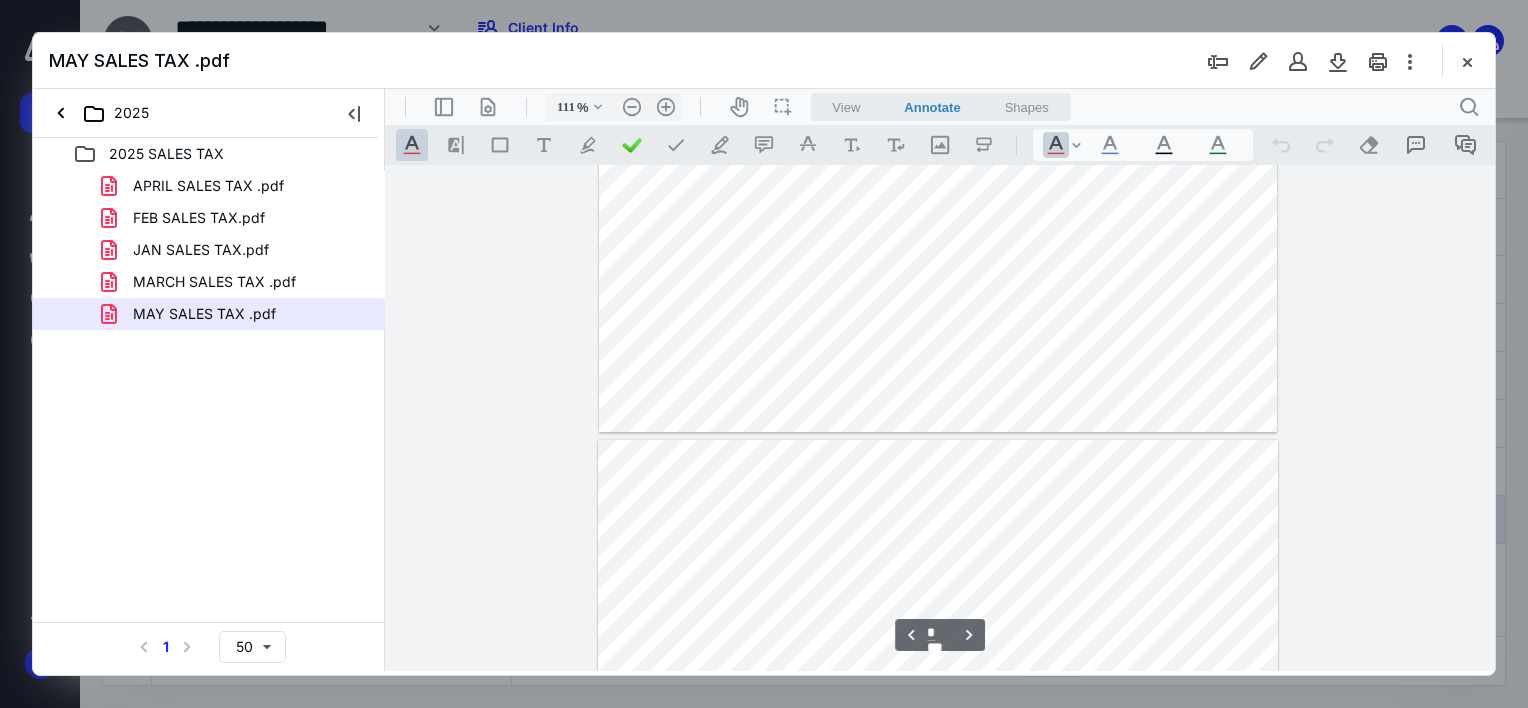 type on "*" 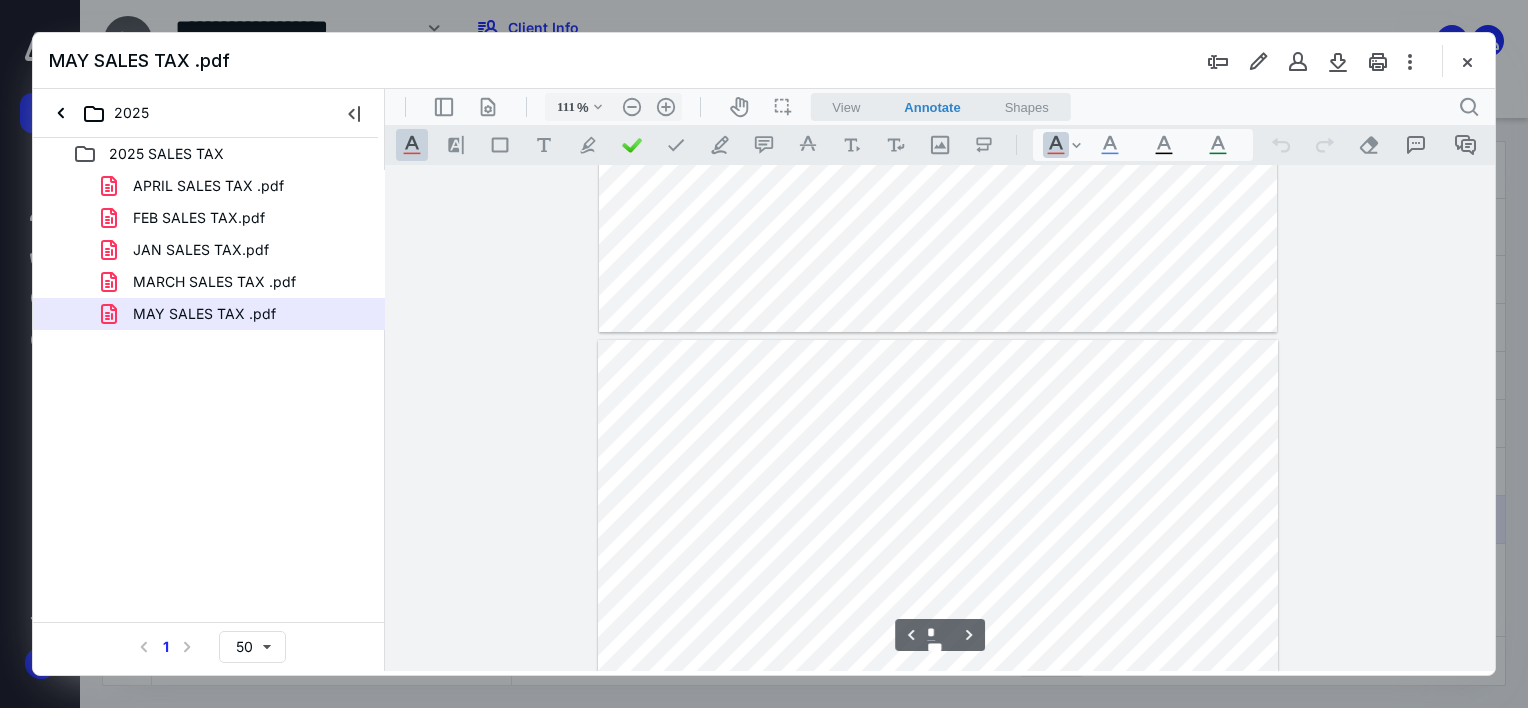 scroll, scrollTop: 2000, scrollLeft: 0, axis: vertical 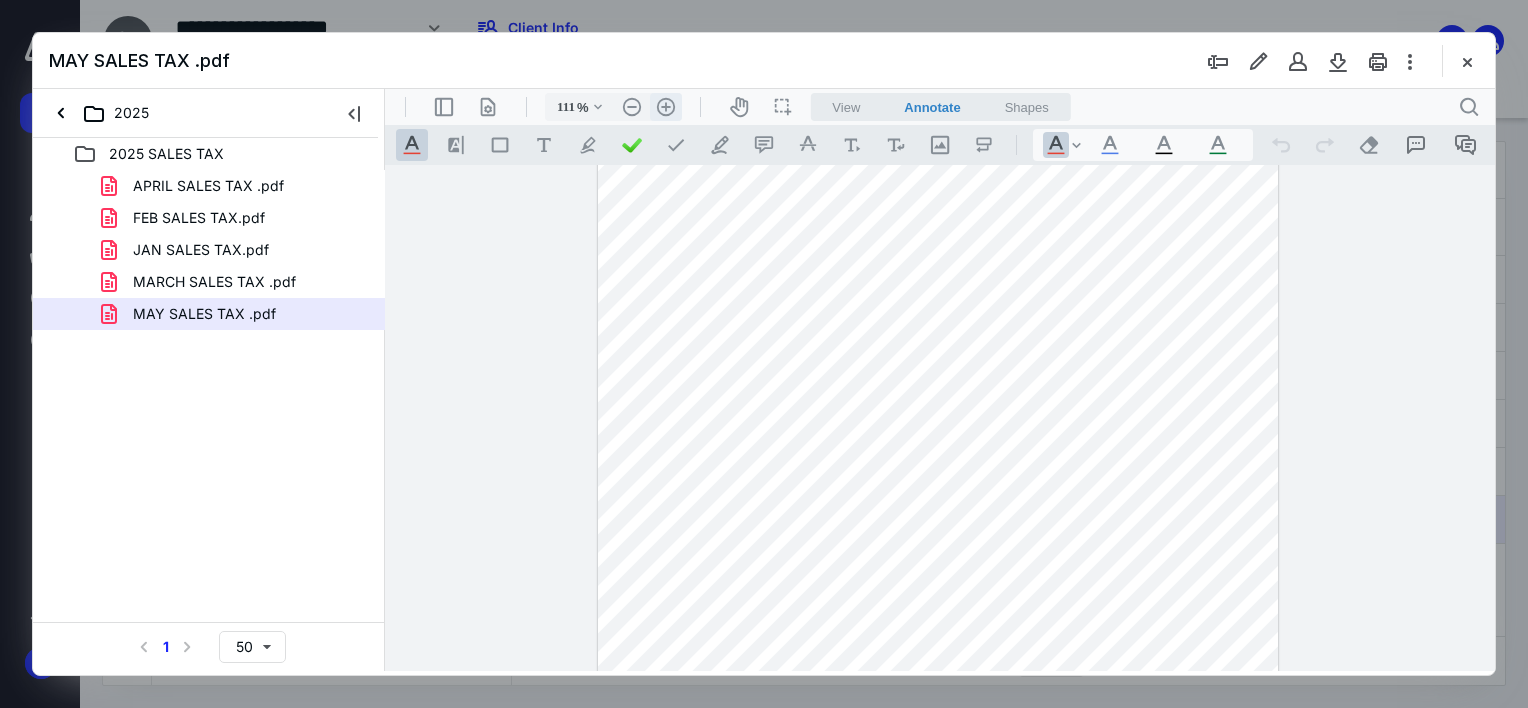 click on ".cls-1{fill:#abb0c4;} icon - header - zoom - in - line" at bounding box center [666, 107] 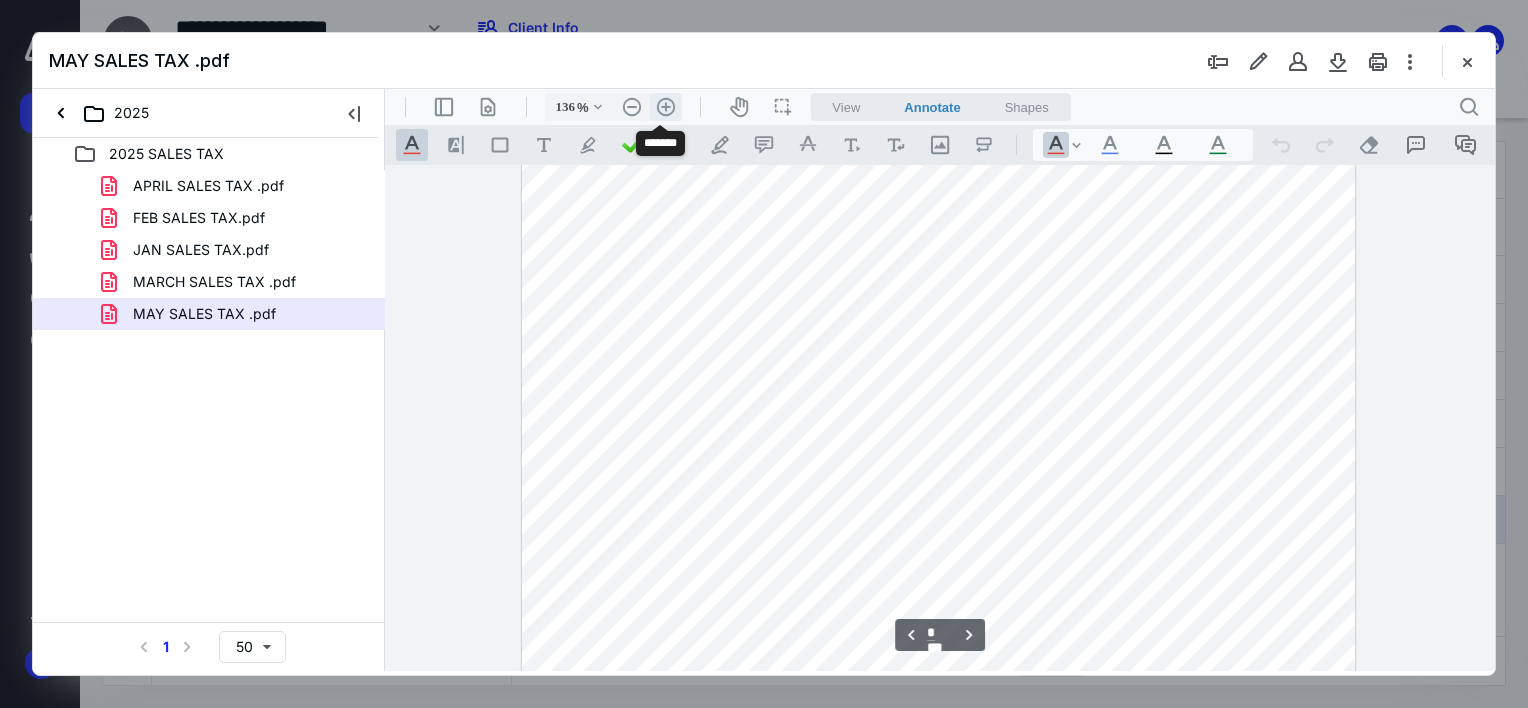 click on ".cls-1{fill:#abb0c4;} icon - header - zoom - in - line" at bounding box center [666, 107] 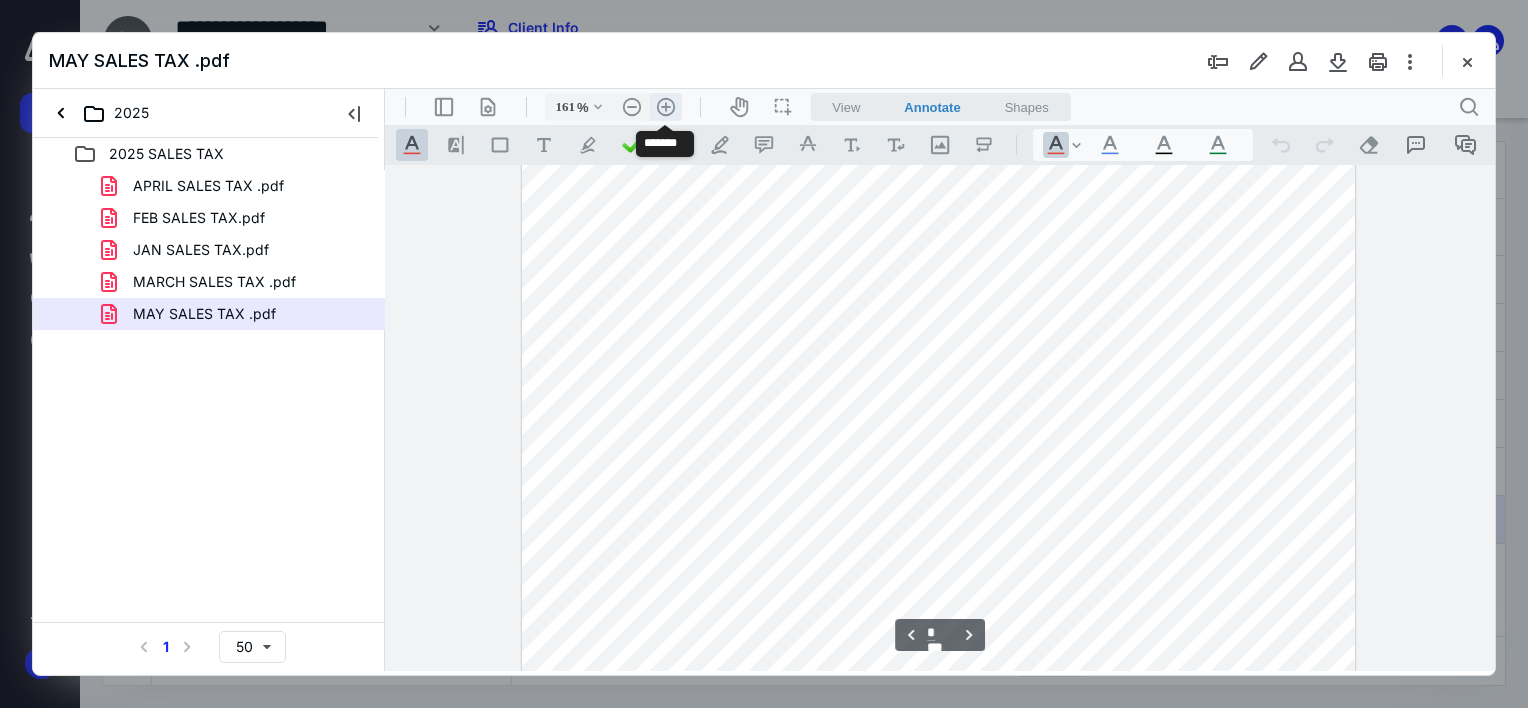 scroll, scrollTop: 2998, scrollLeft: 0, axis: vertical 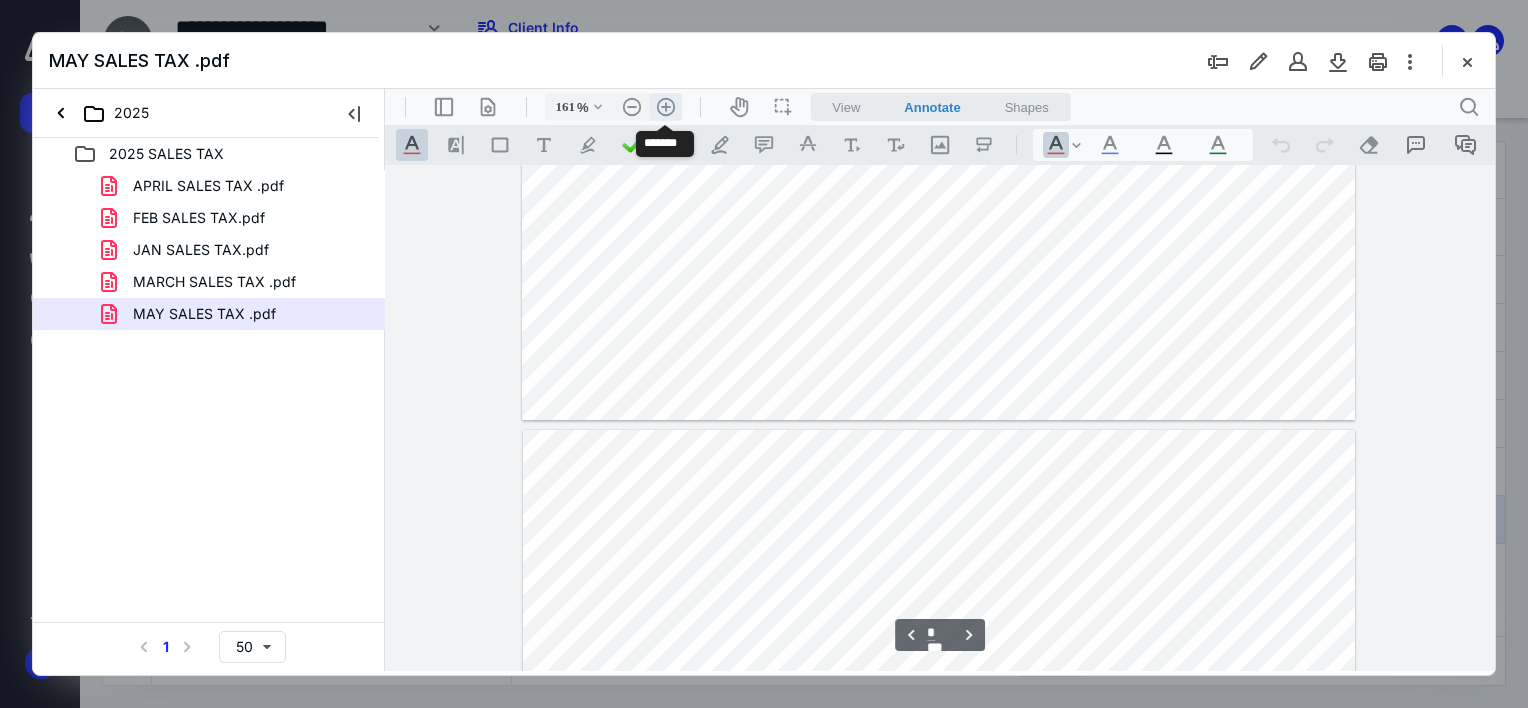 click on ".cls-1{fill:#abb0c4;} icon - header - zoom - in - line" at bounding box center (666, 107) 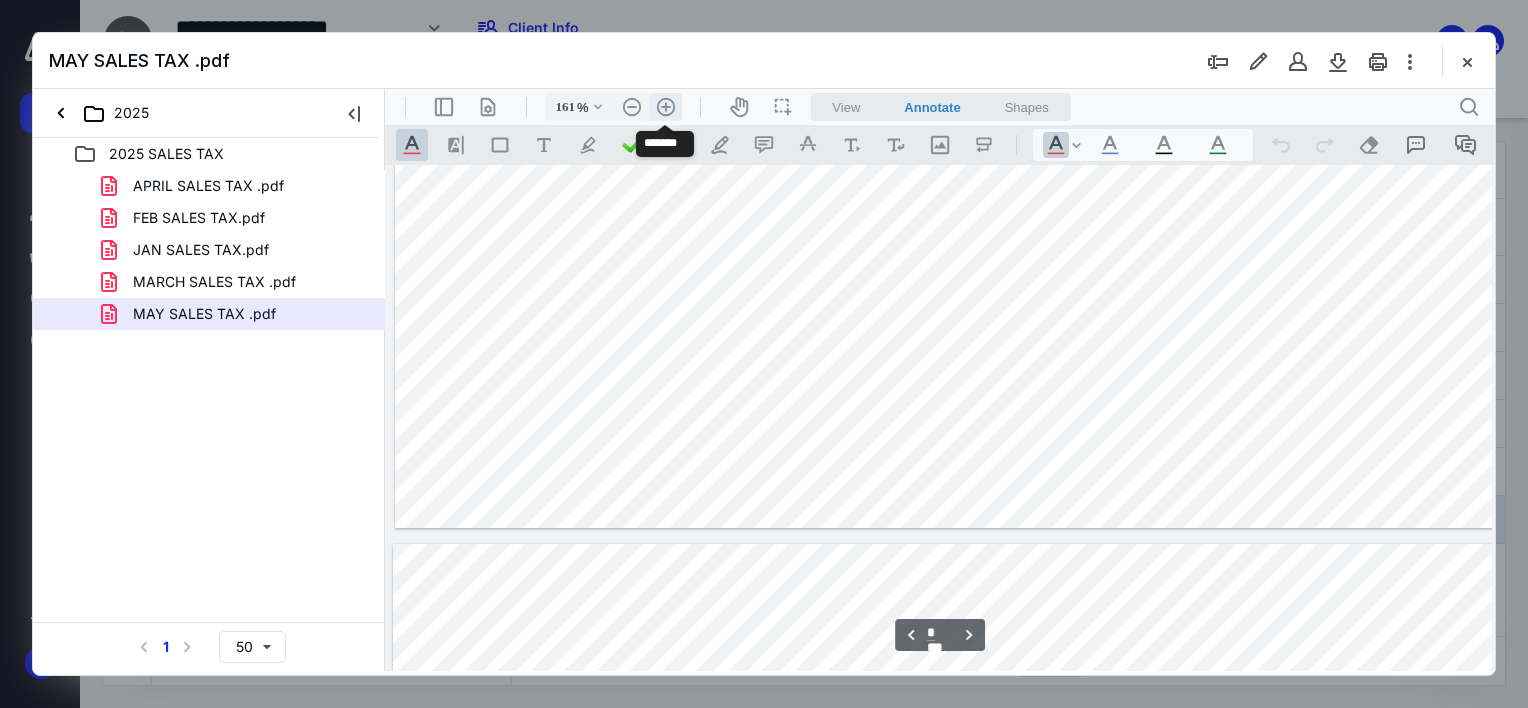 type on "211" 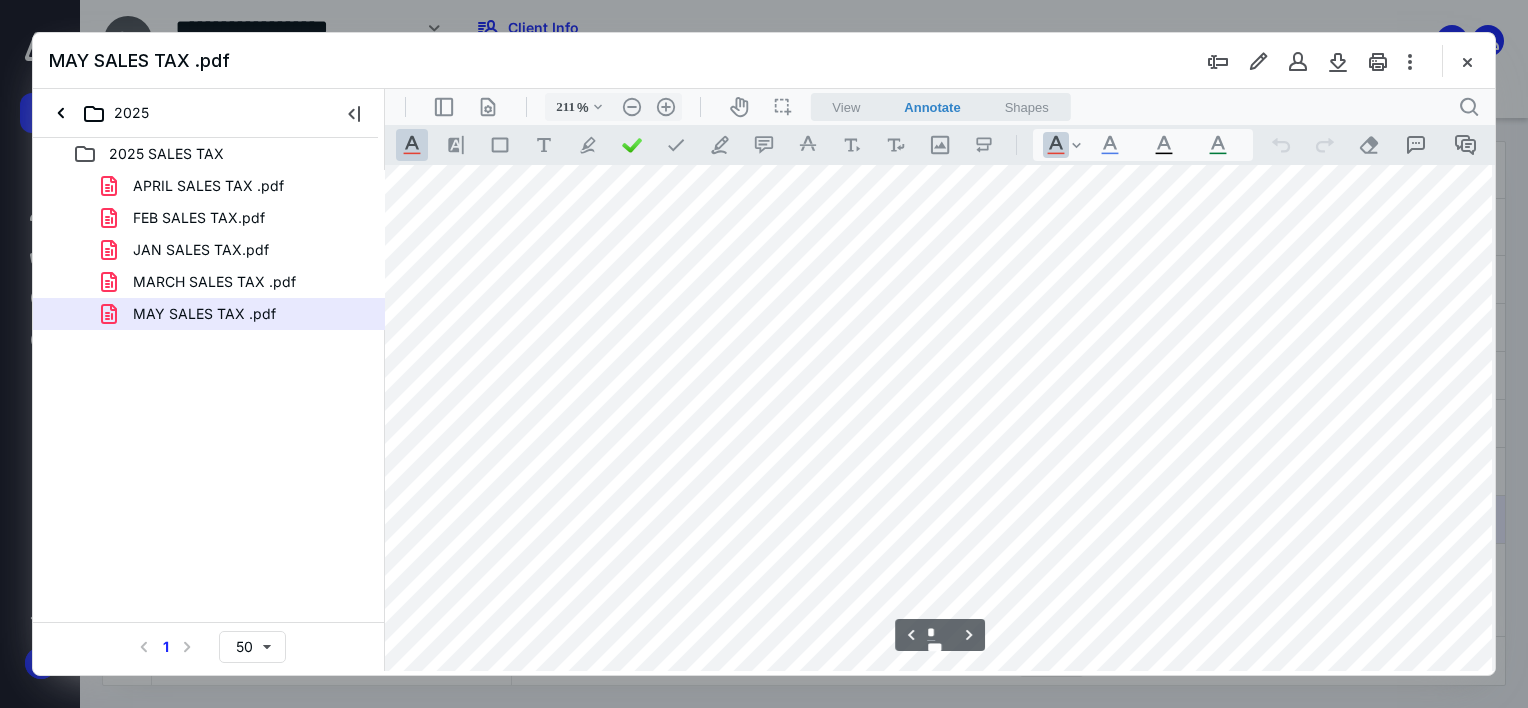 scroll, scrollTop: 1996, scrollLeft: 105, axis: both 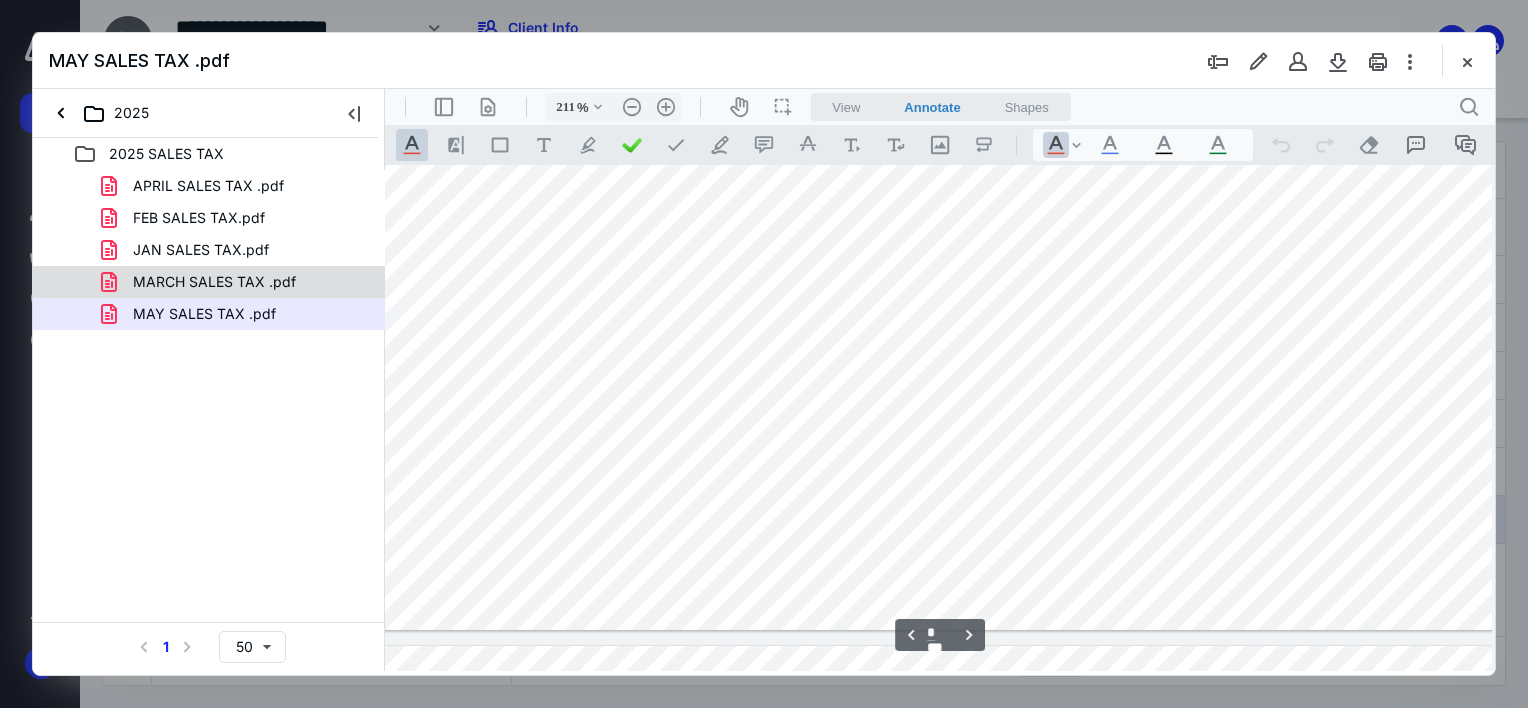 type on "*" 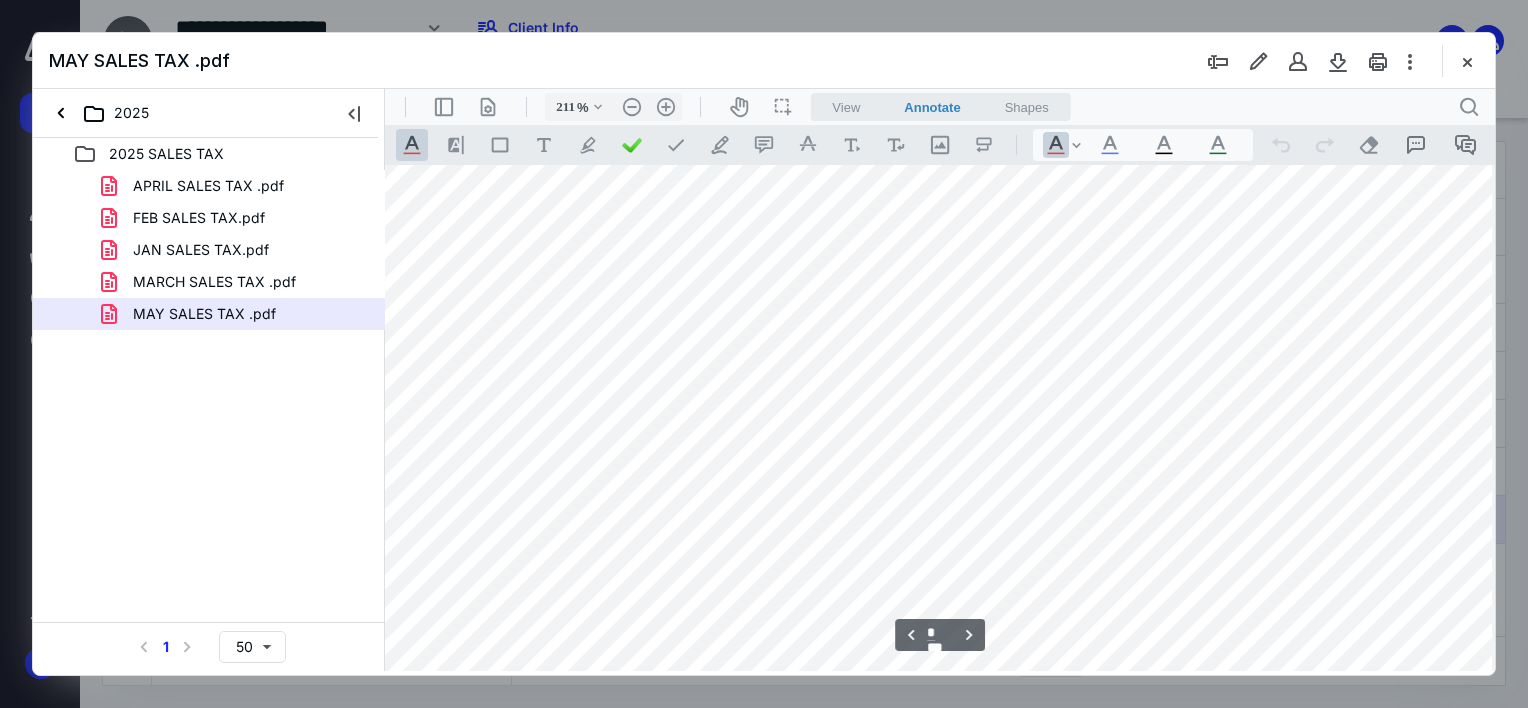 scroll, scrollTop: 4096, scrollLeft: 105, axis: both 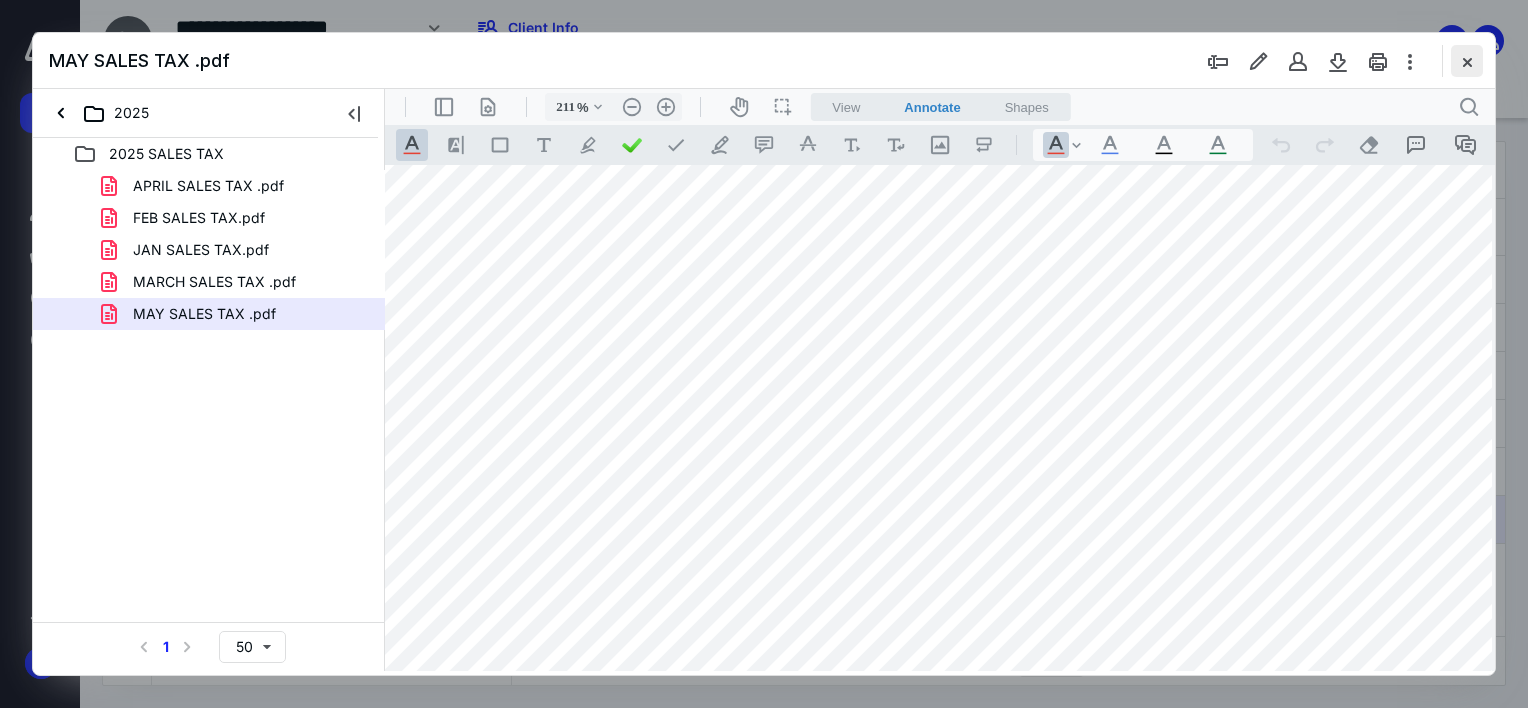 click at bounding box center (1467, 61) 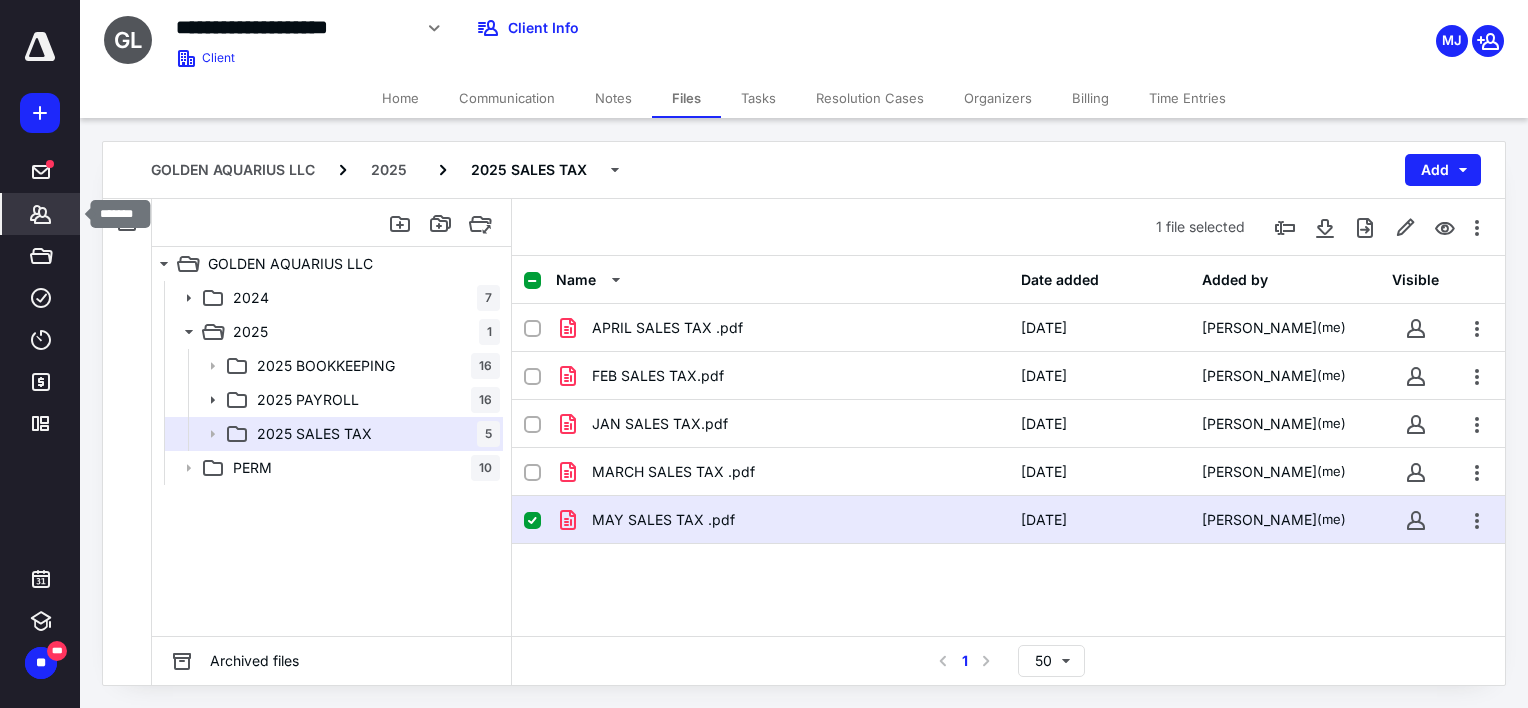 click on "*******" at bounding box center (41, 214) 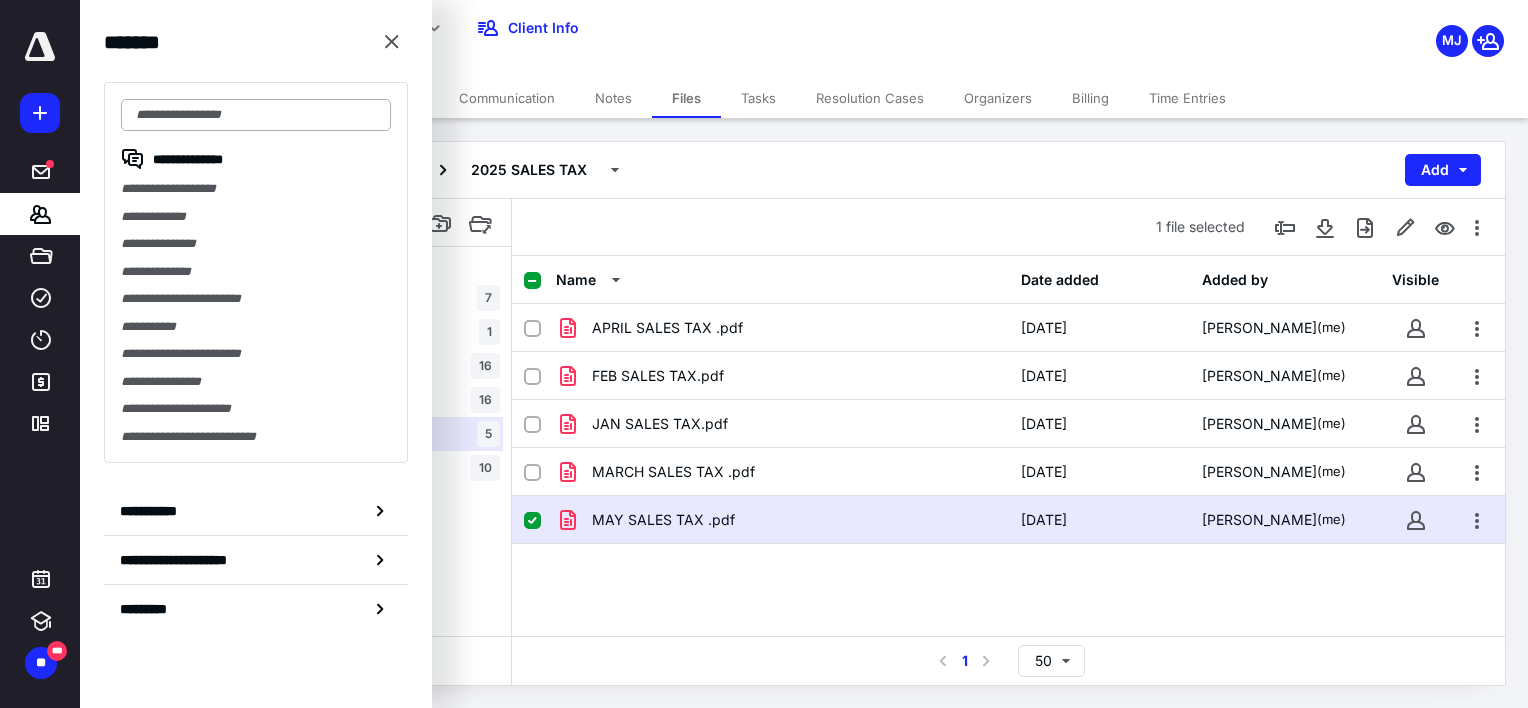 click at bounding box center [256, 115] 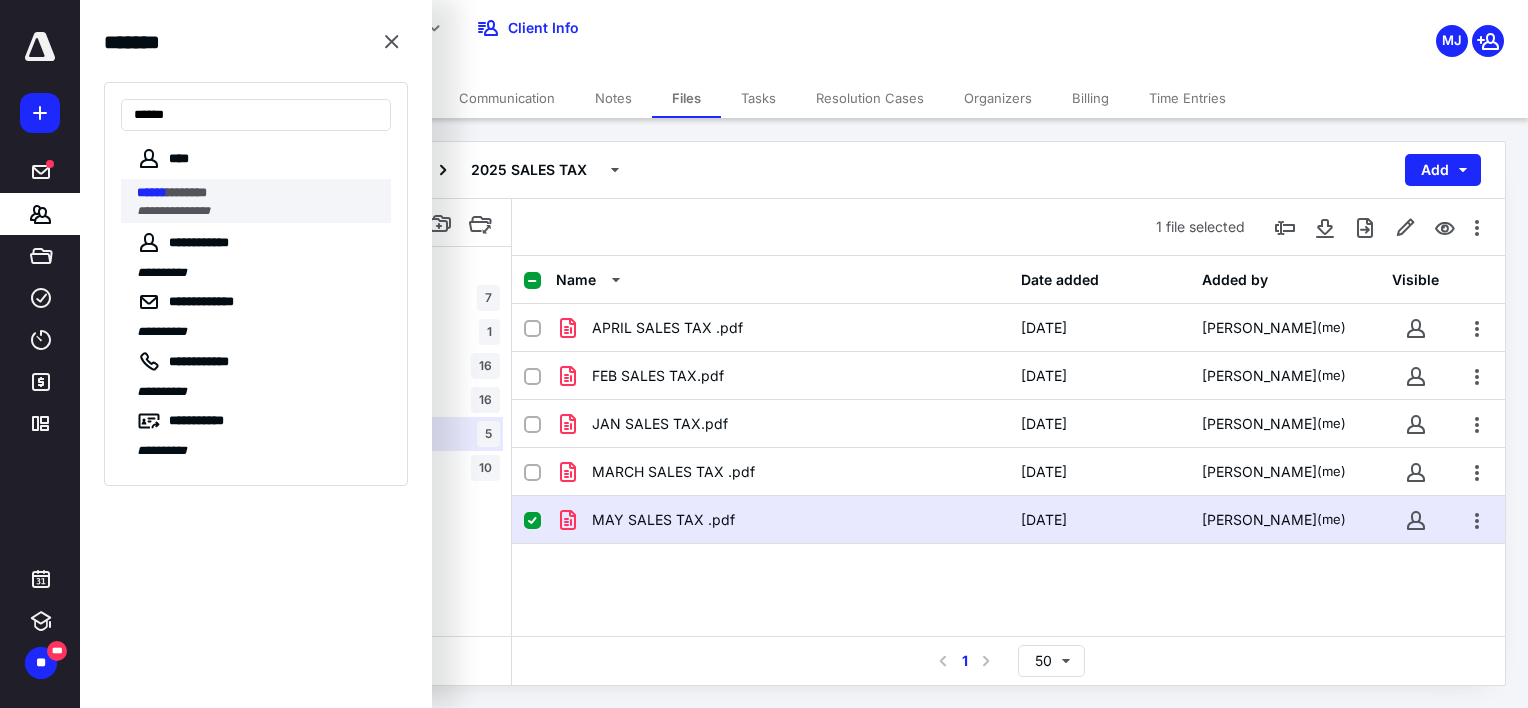 type on "******" 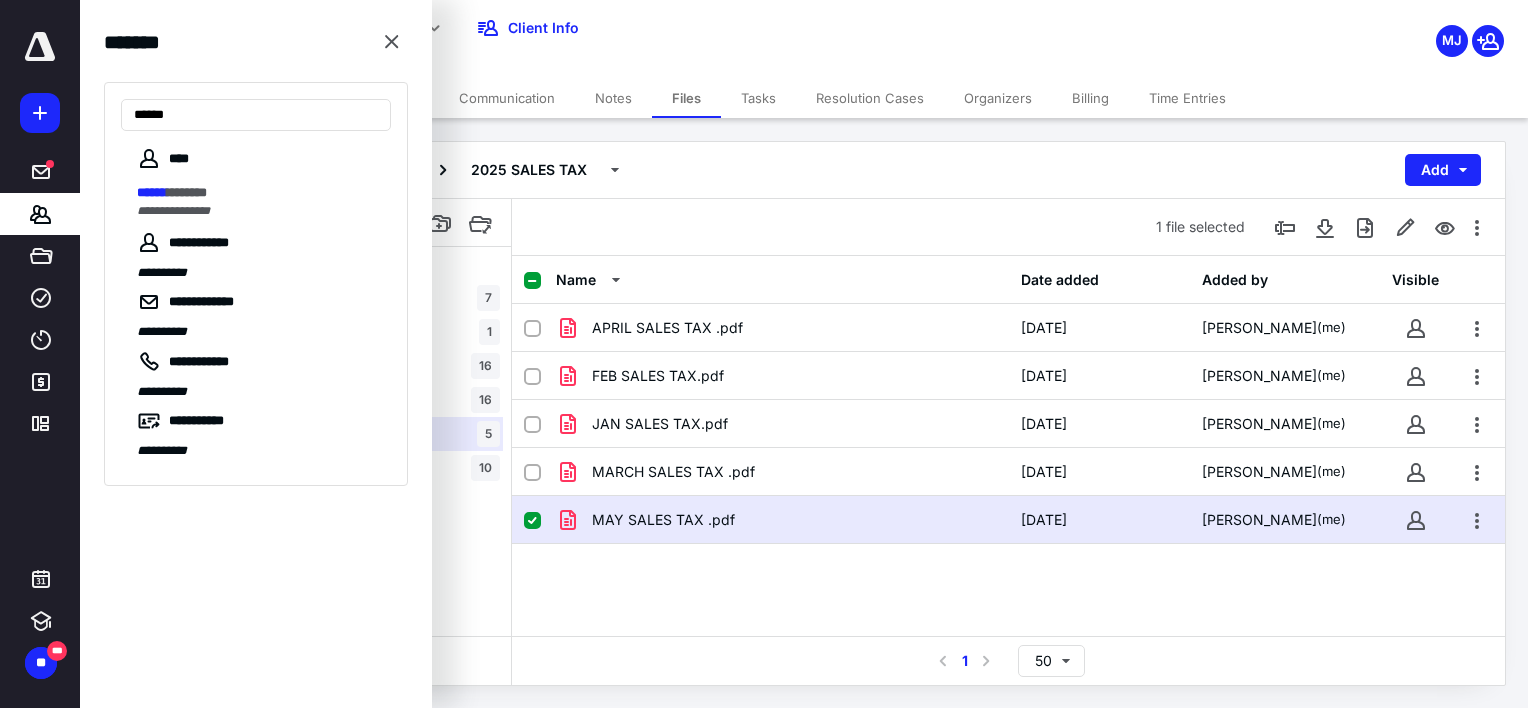 click on "*******" at bounding box center (187, 192) 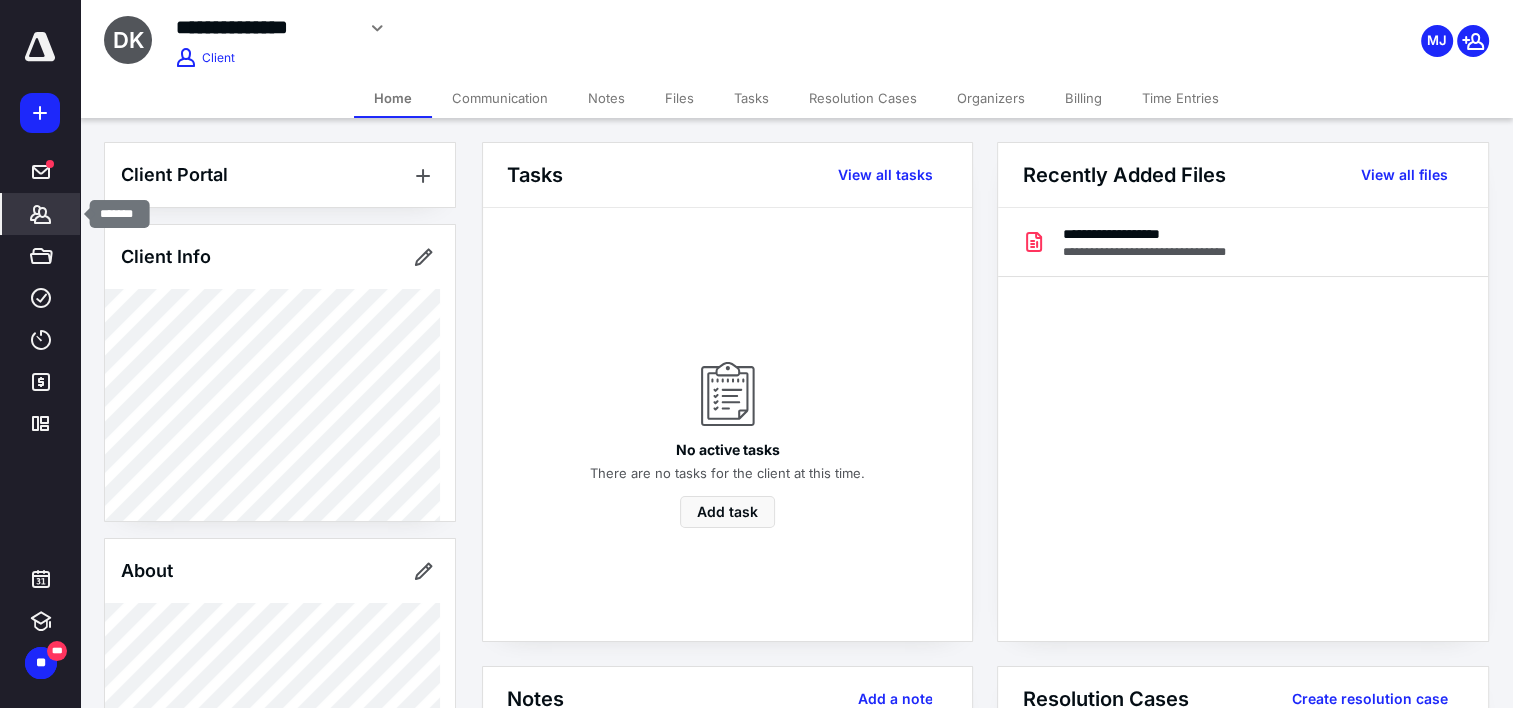 drag, startPoint x: 52, startPoint y: 222, endPoint x: 75, endPoint y: 202, distance: 30.479502 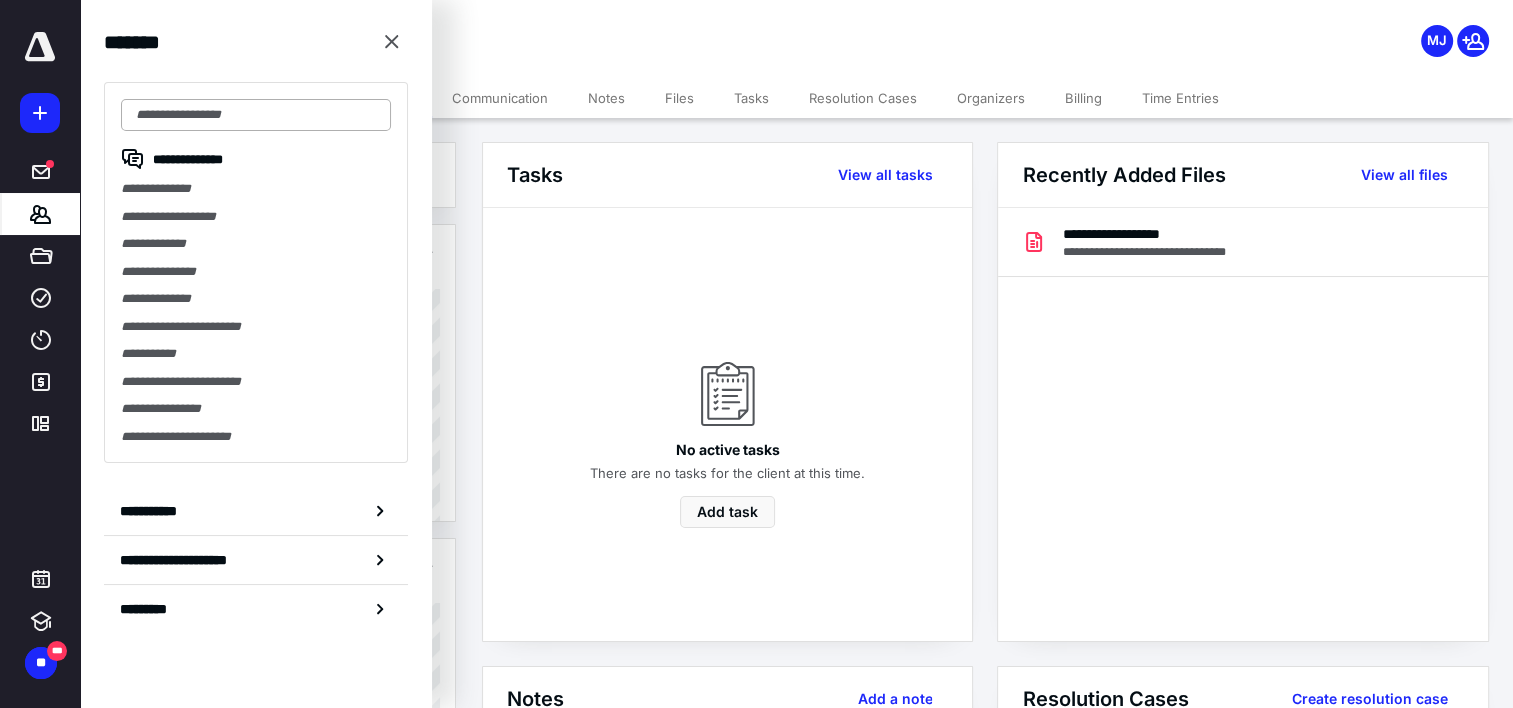 click at bounding box center [256, 115] 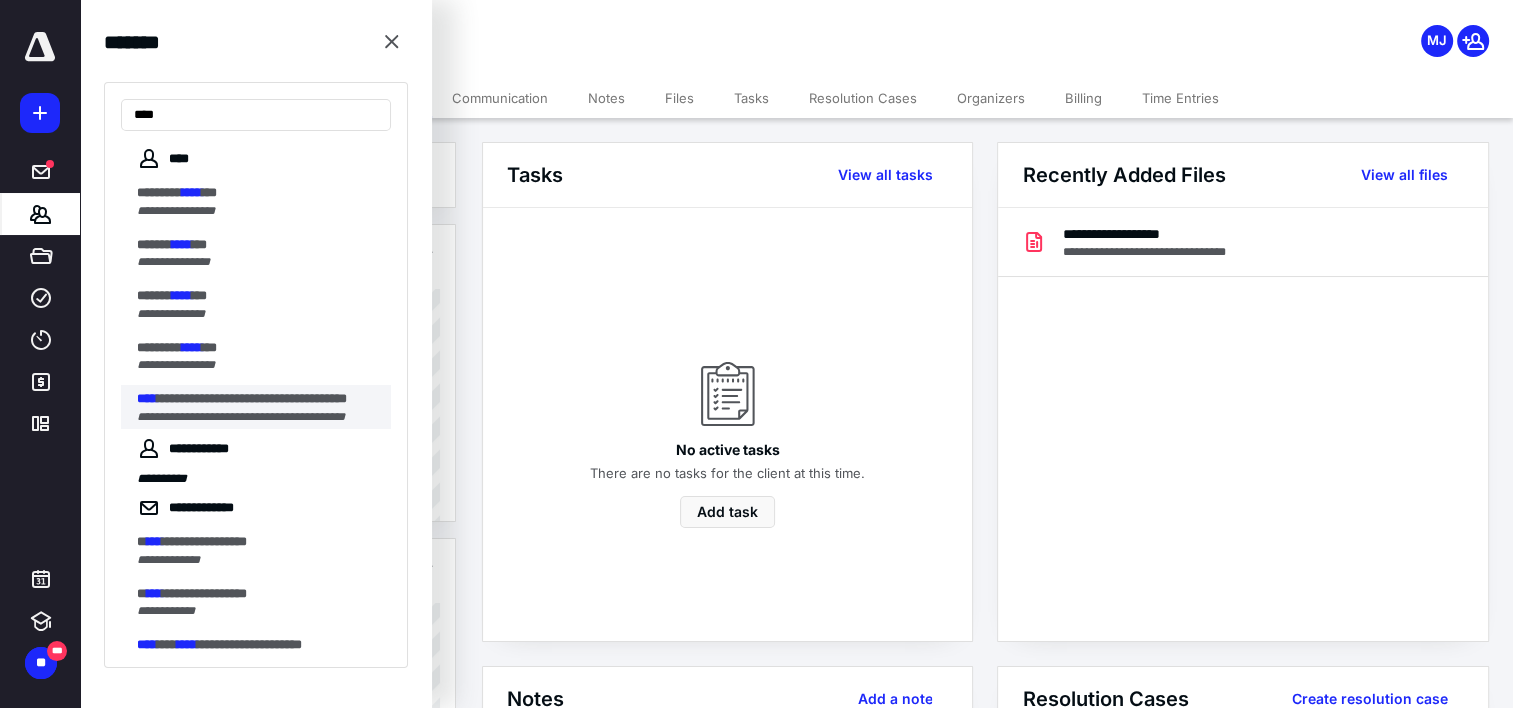 type on "****" 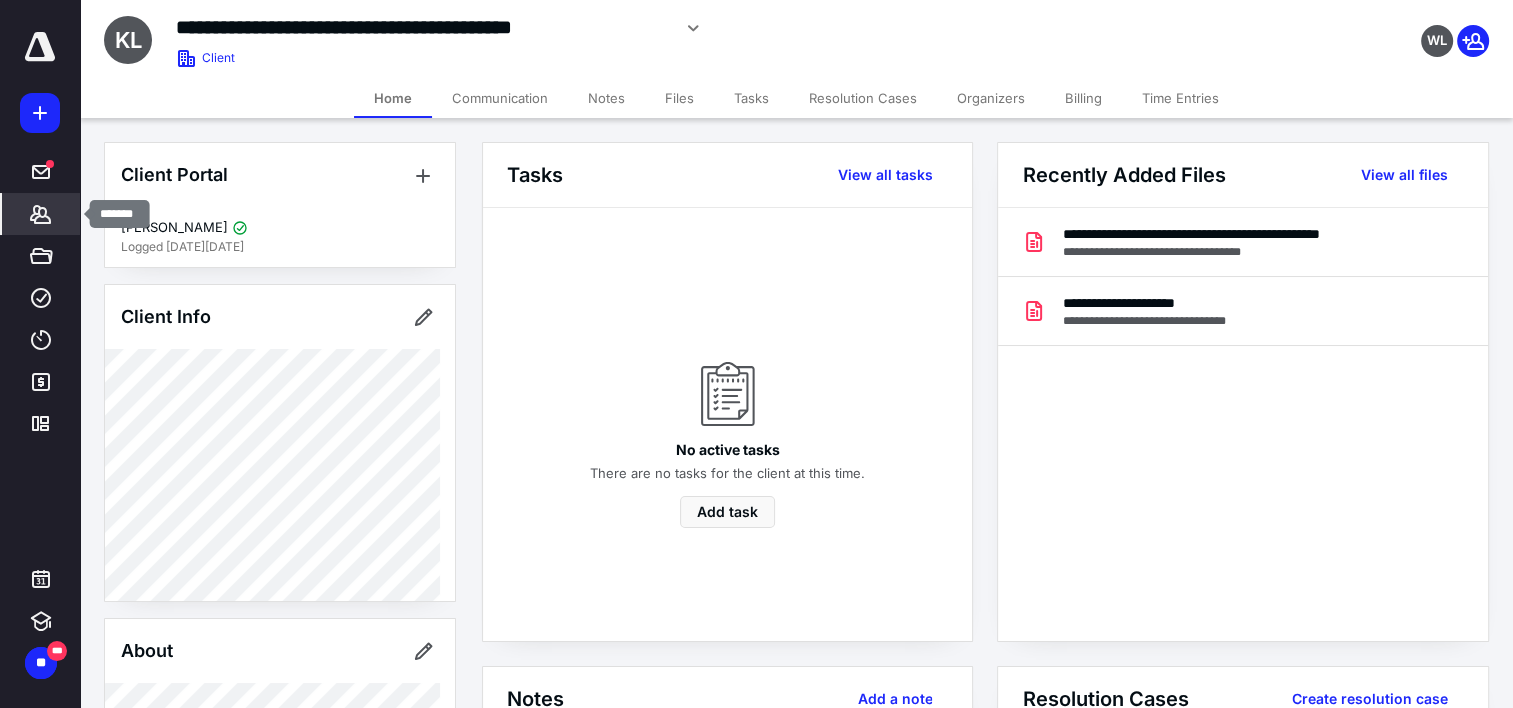 click 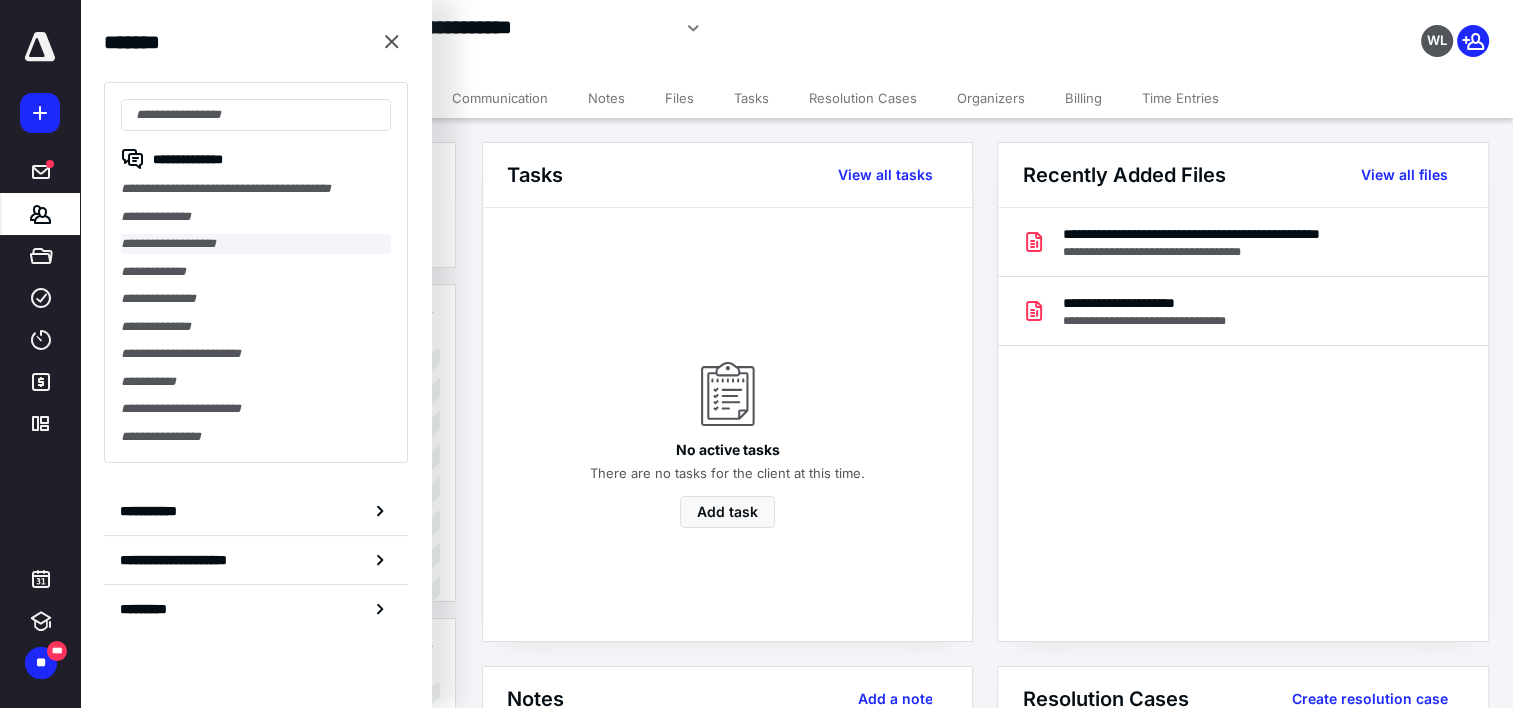drag, startPoint x: 224, startPoint y: 232, endPoint x: 238, endPoint y: 236, distance: 14.56022 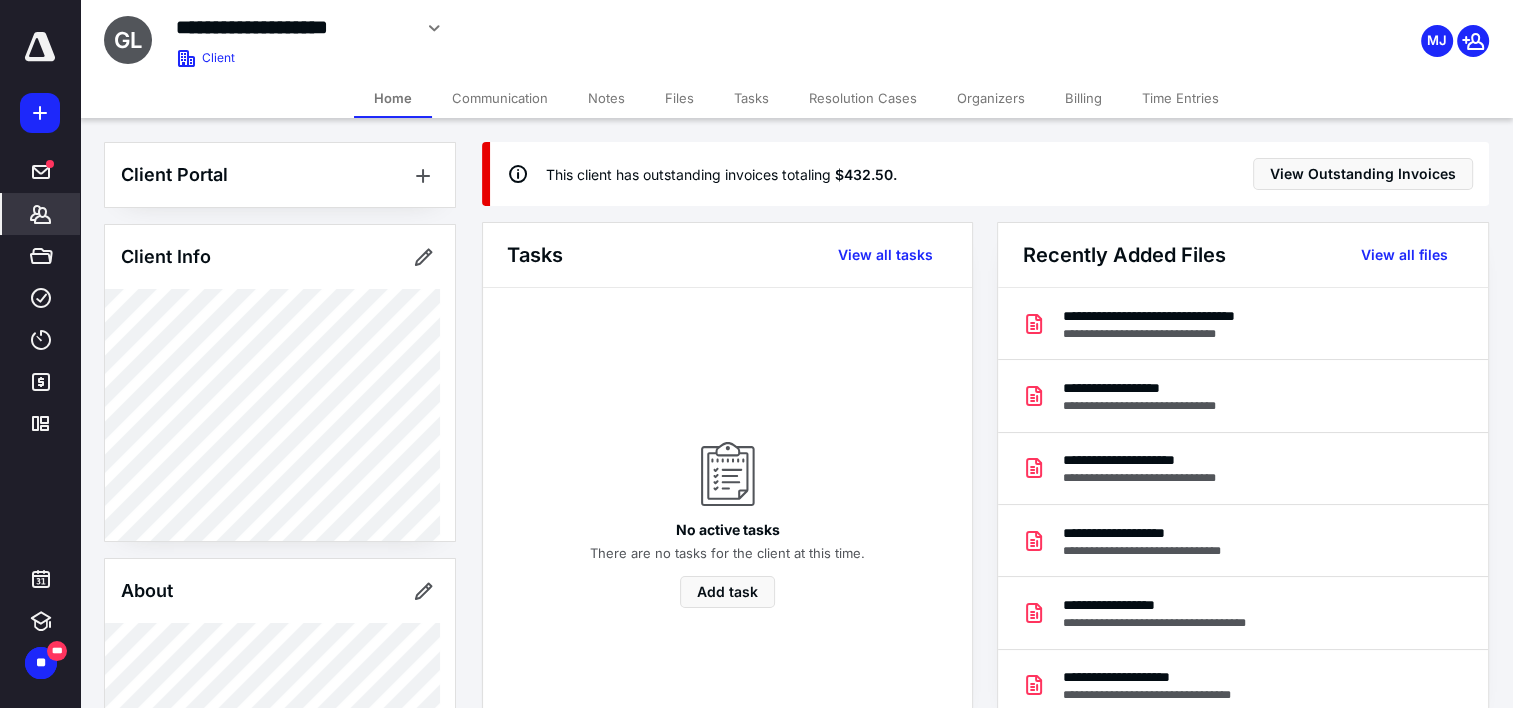 click on "Time Entries" at bounding box center [1180, 98] 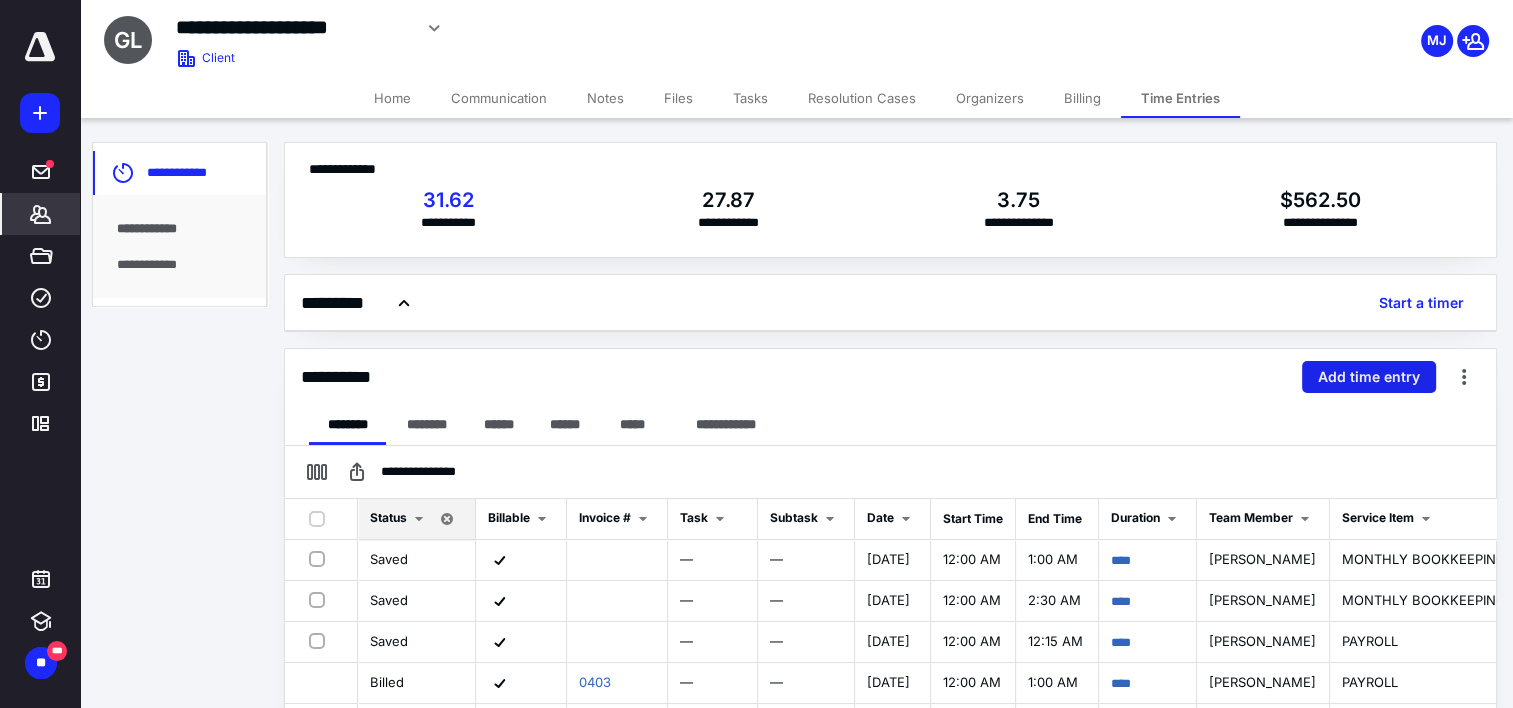 click on "Add time entry" at bounding box center (1369, 377) 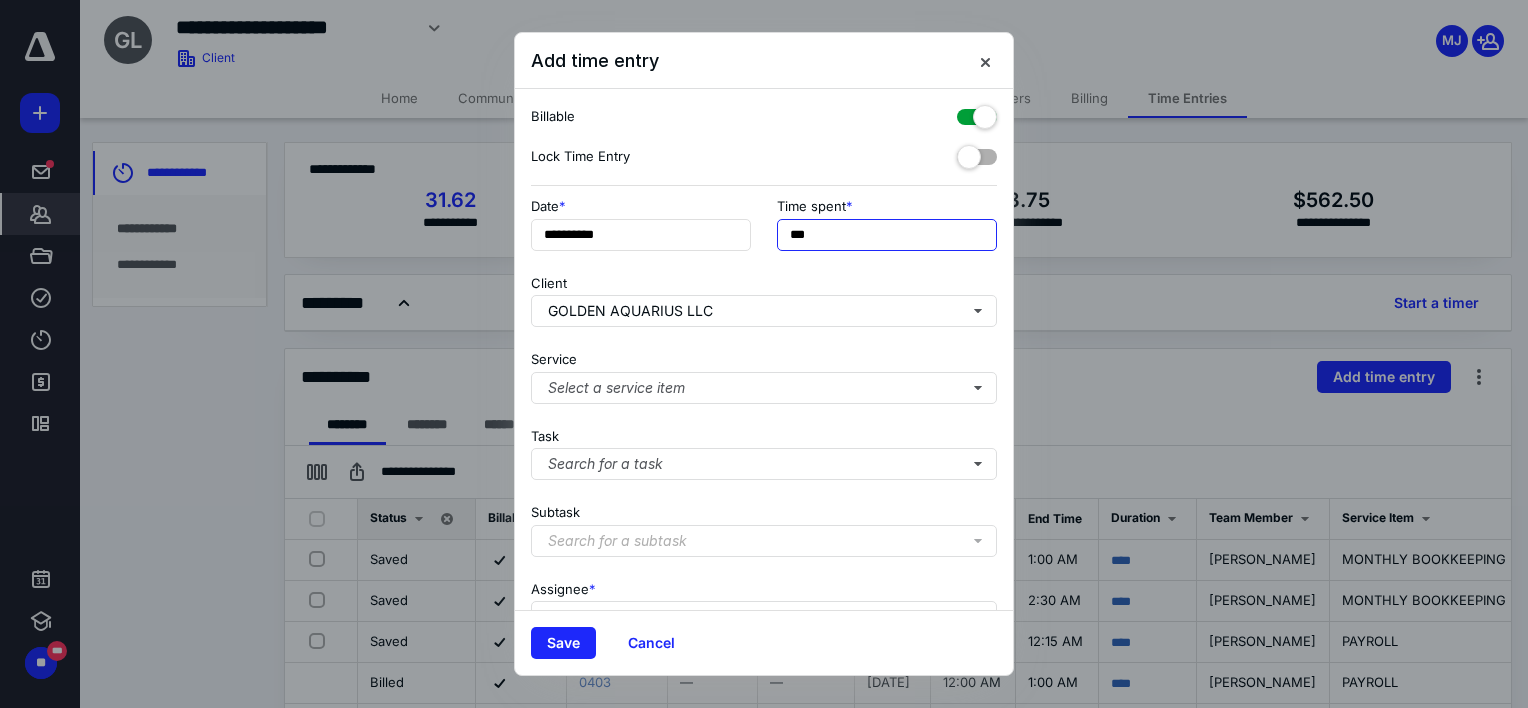 drag, startPoint x: 888, startPoint y: 226, endPoint x: 856, endPoint y: 230, distance: 32.24903 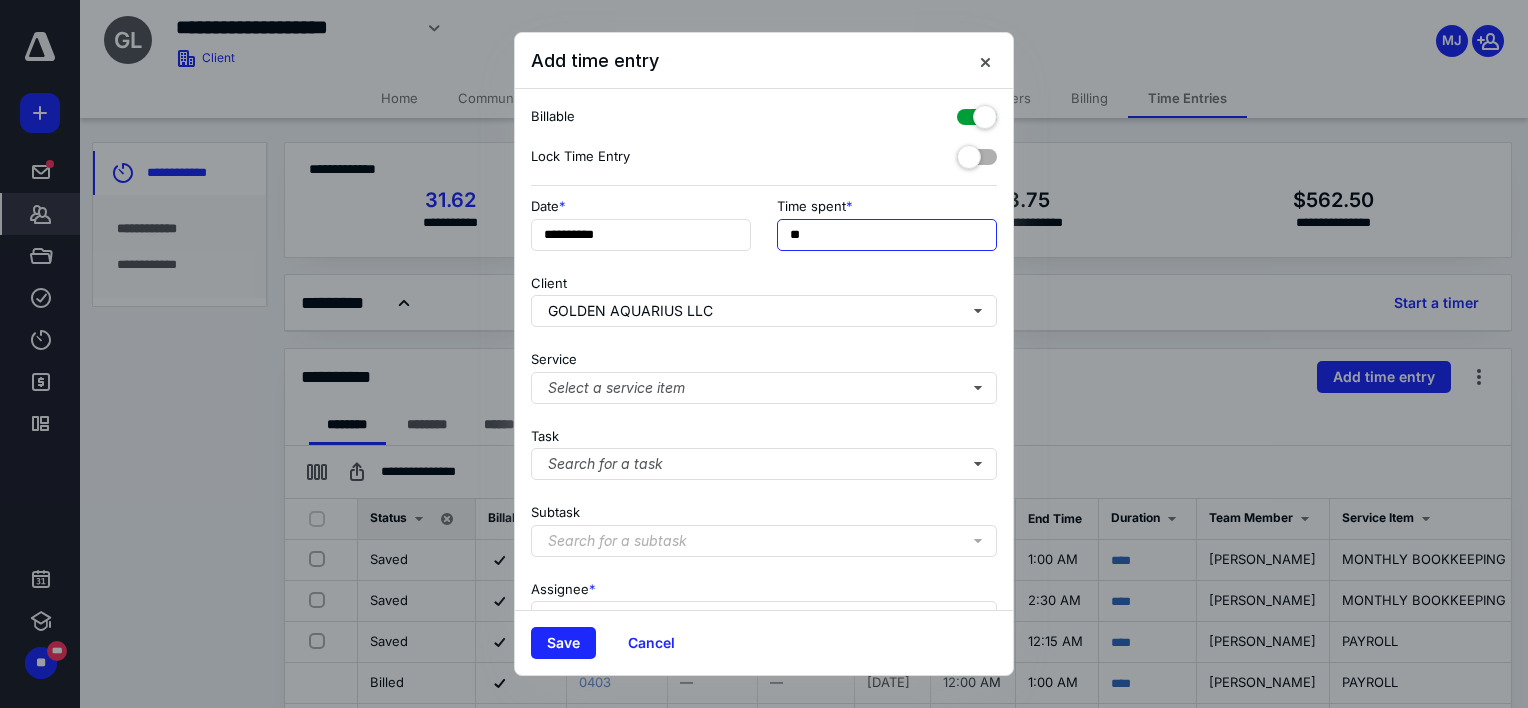 type on "*" 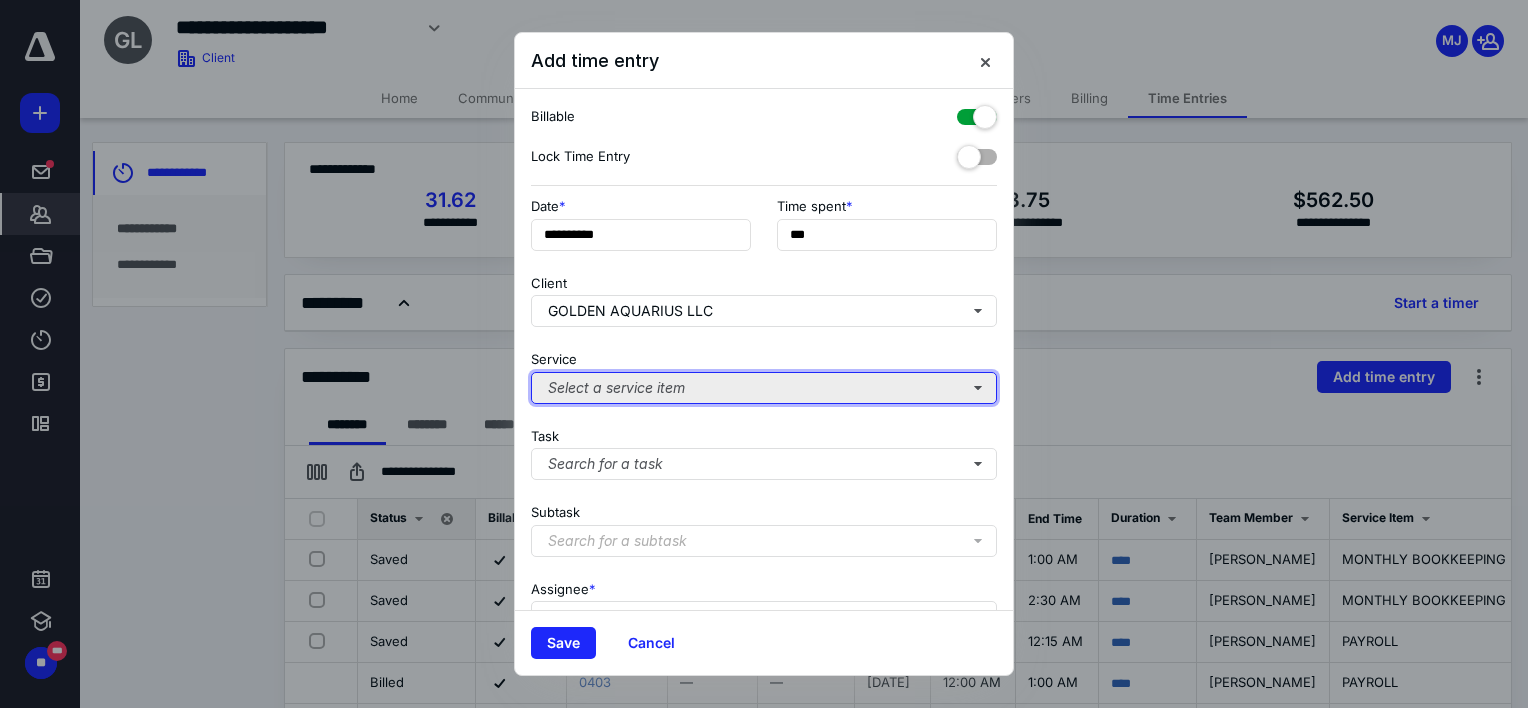 click on "Select a service item" at bounding box center [764, 388] 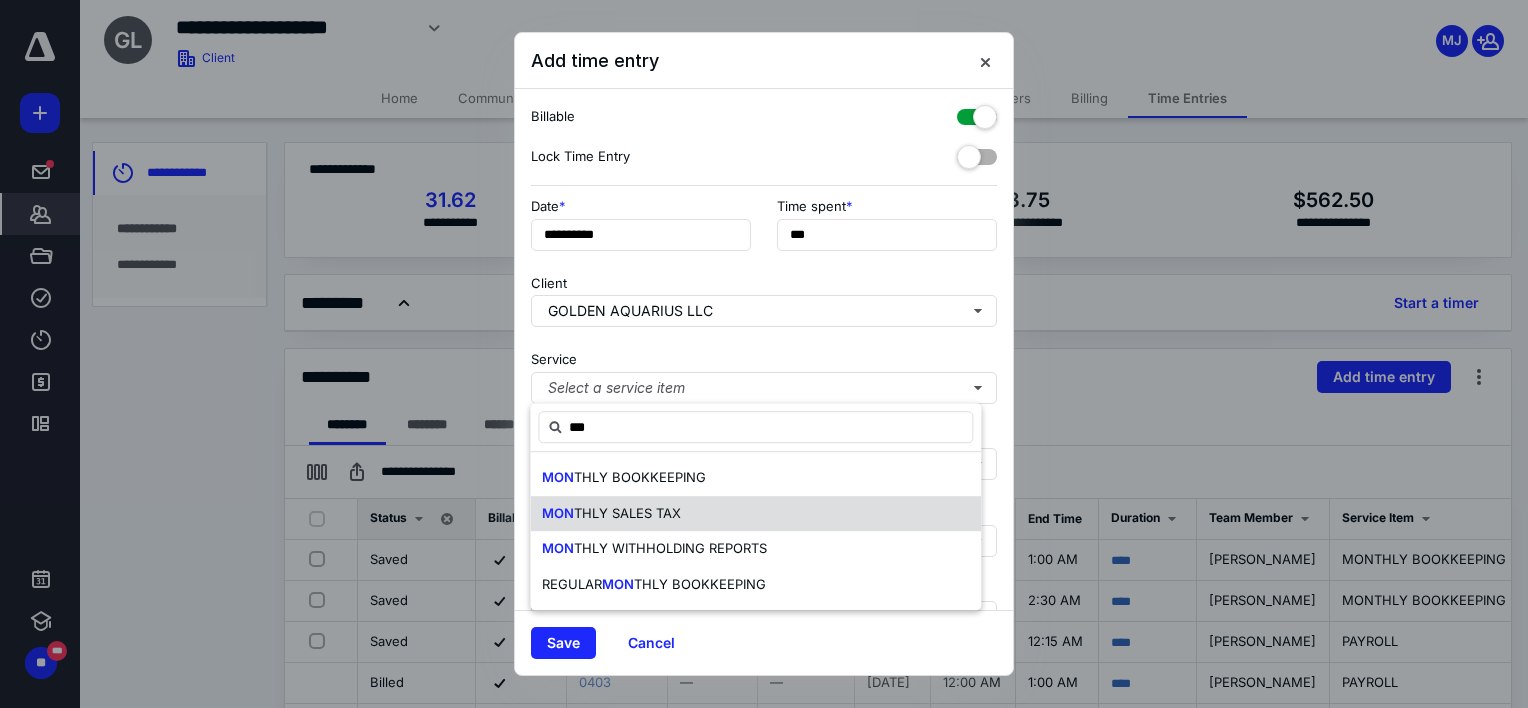 click on "MON THLY SALES TAX" at bounding box center (755, 514) 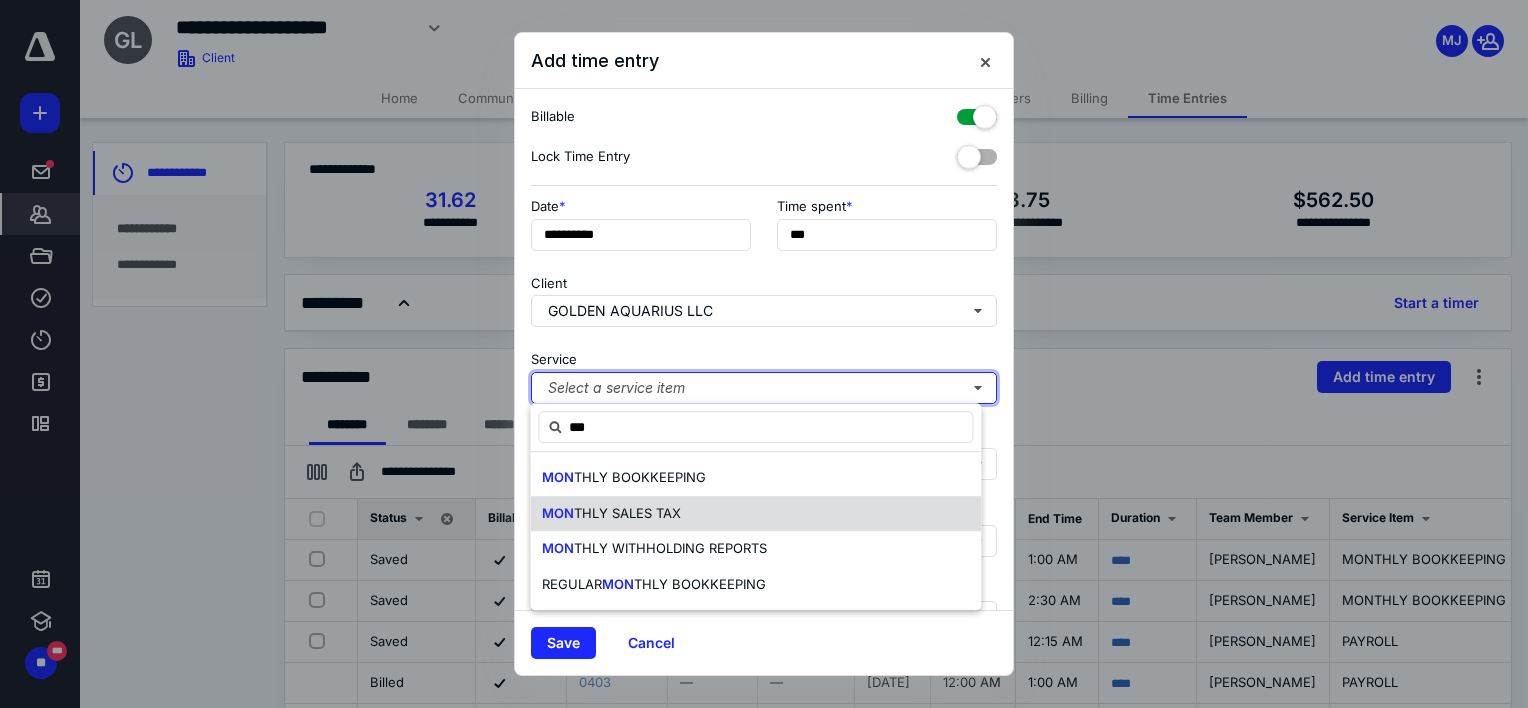 type 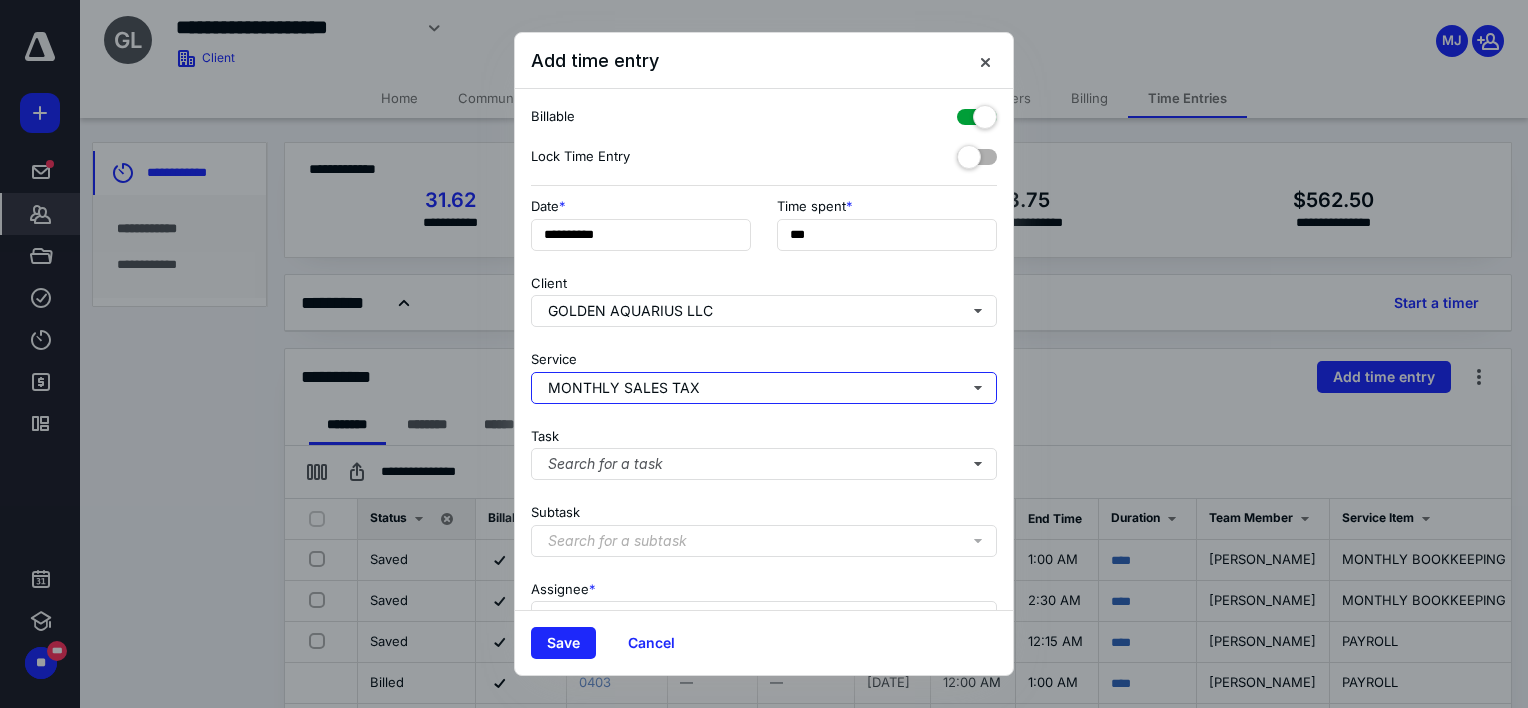 scroll, scrollTop: 192, scrollLeft: 0, axis: vertical 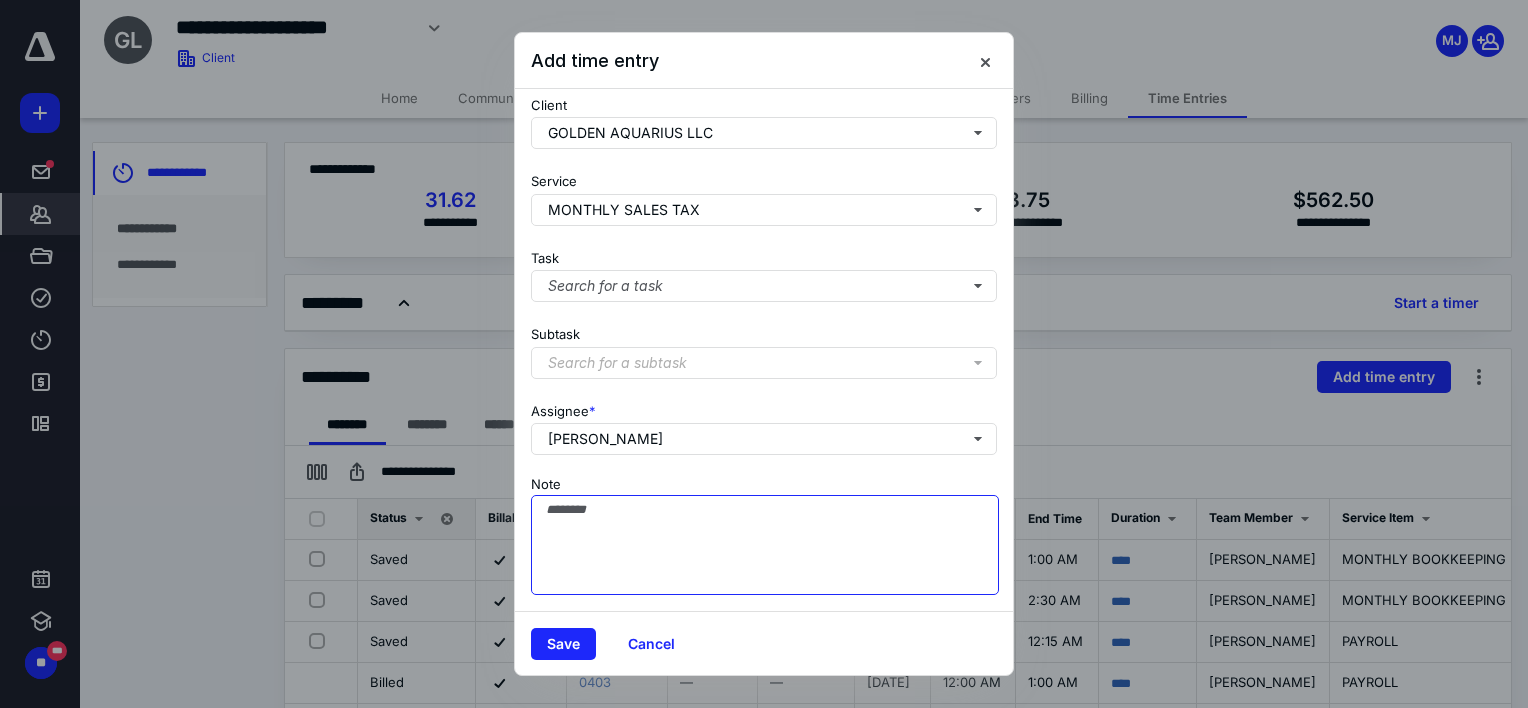 click on "Note" at bounding box center (765, 545) 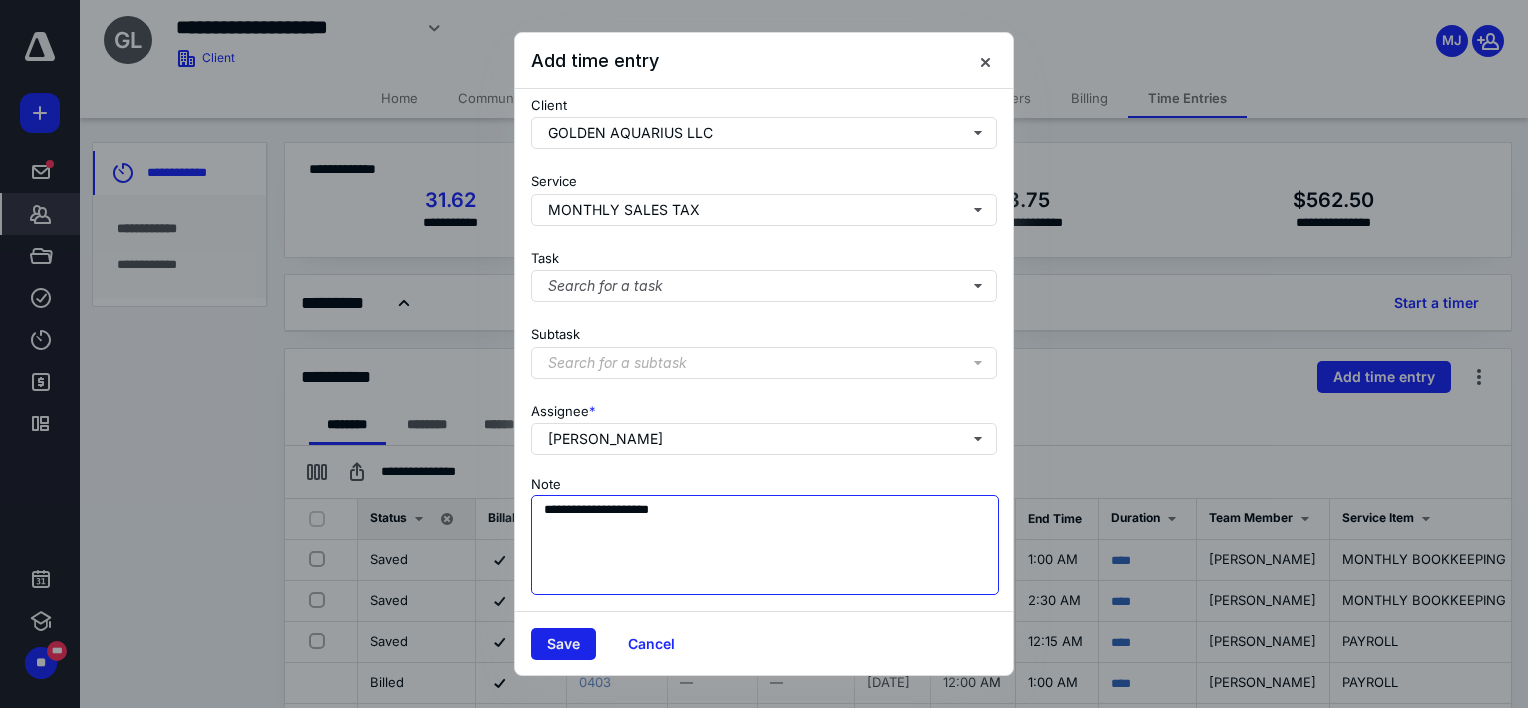 type on "**********" 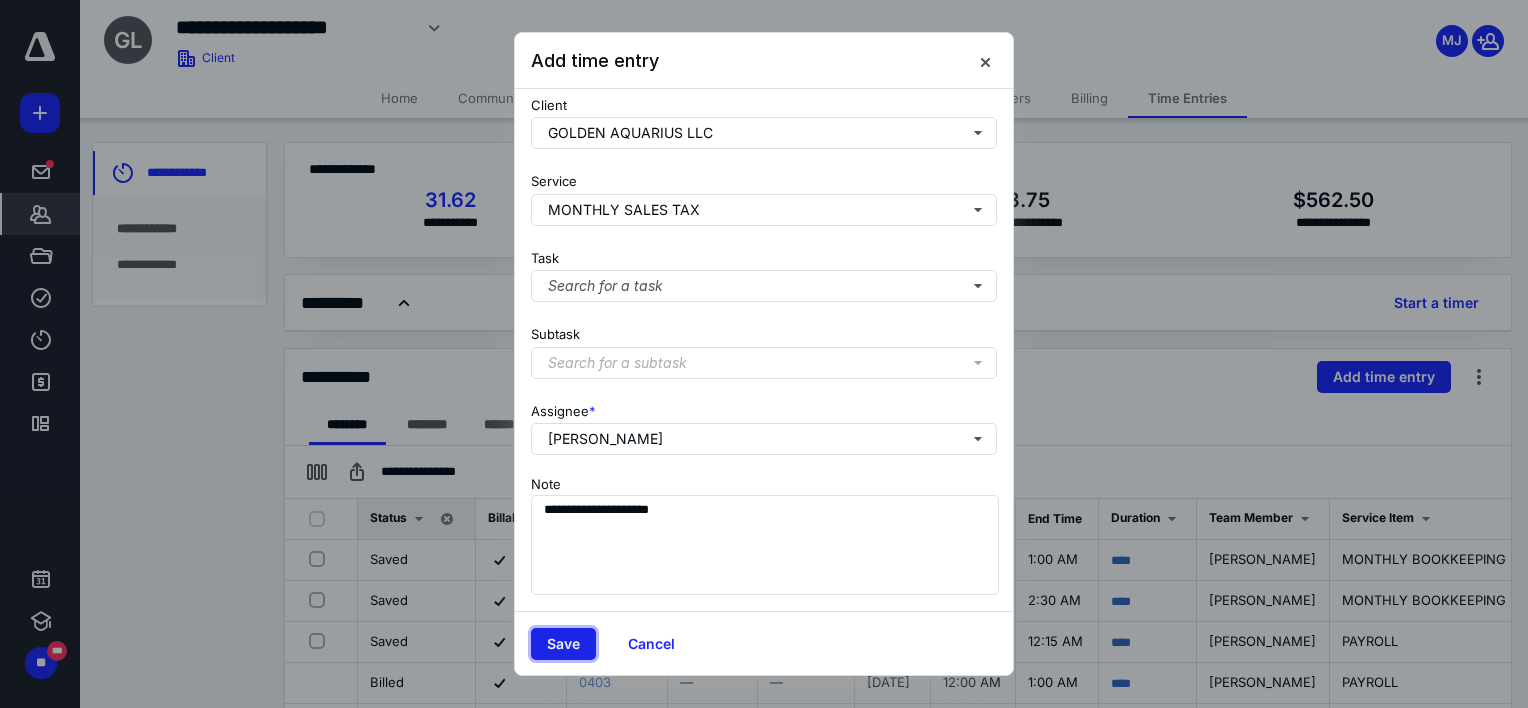 click on "Save" at bounding box center [563, 644] 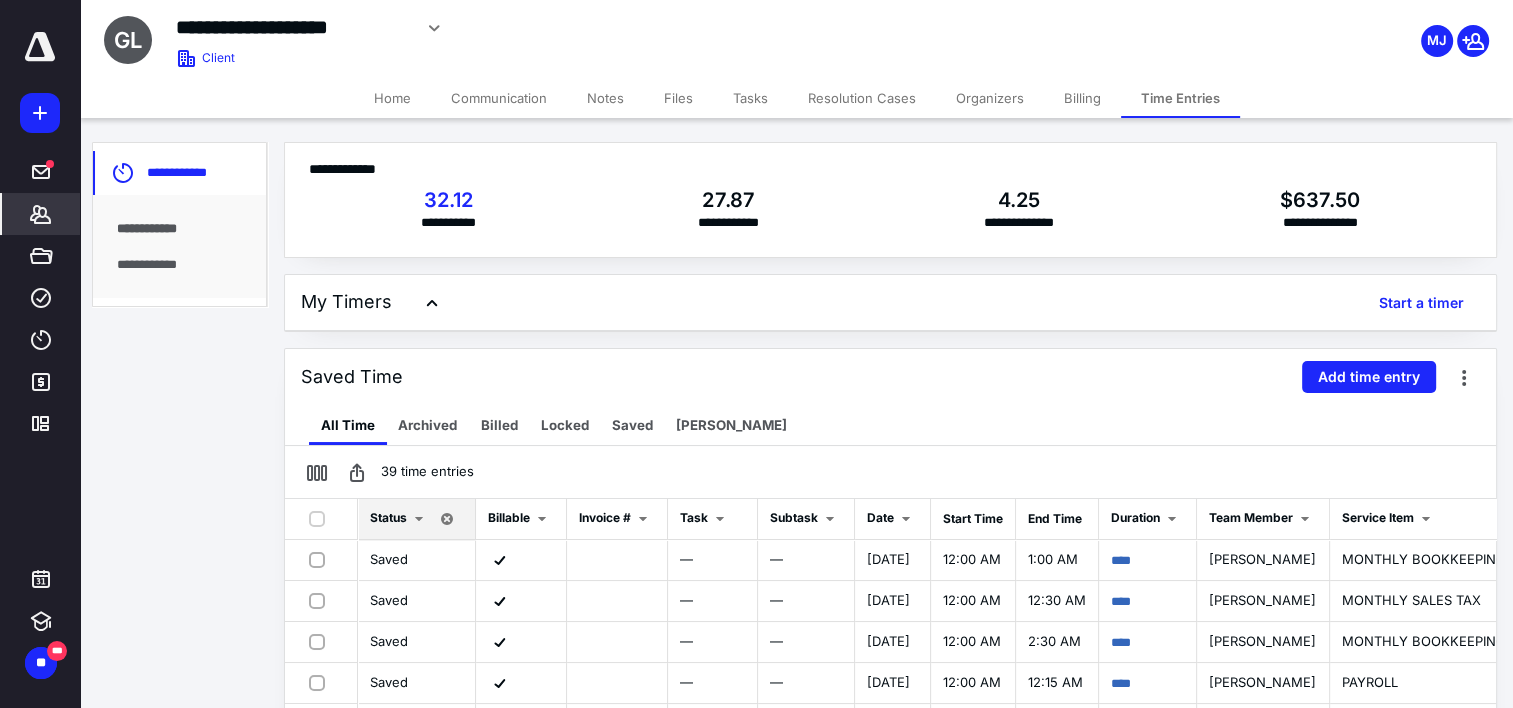 click on "Time Entries" at bounding box center (1180, 98) 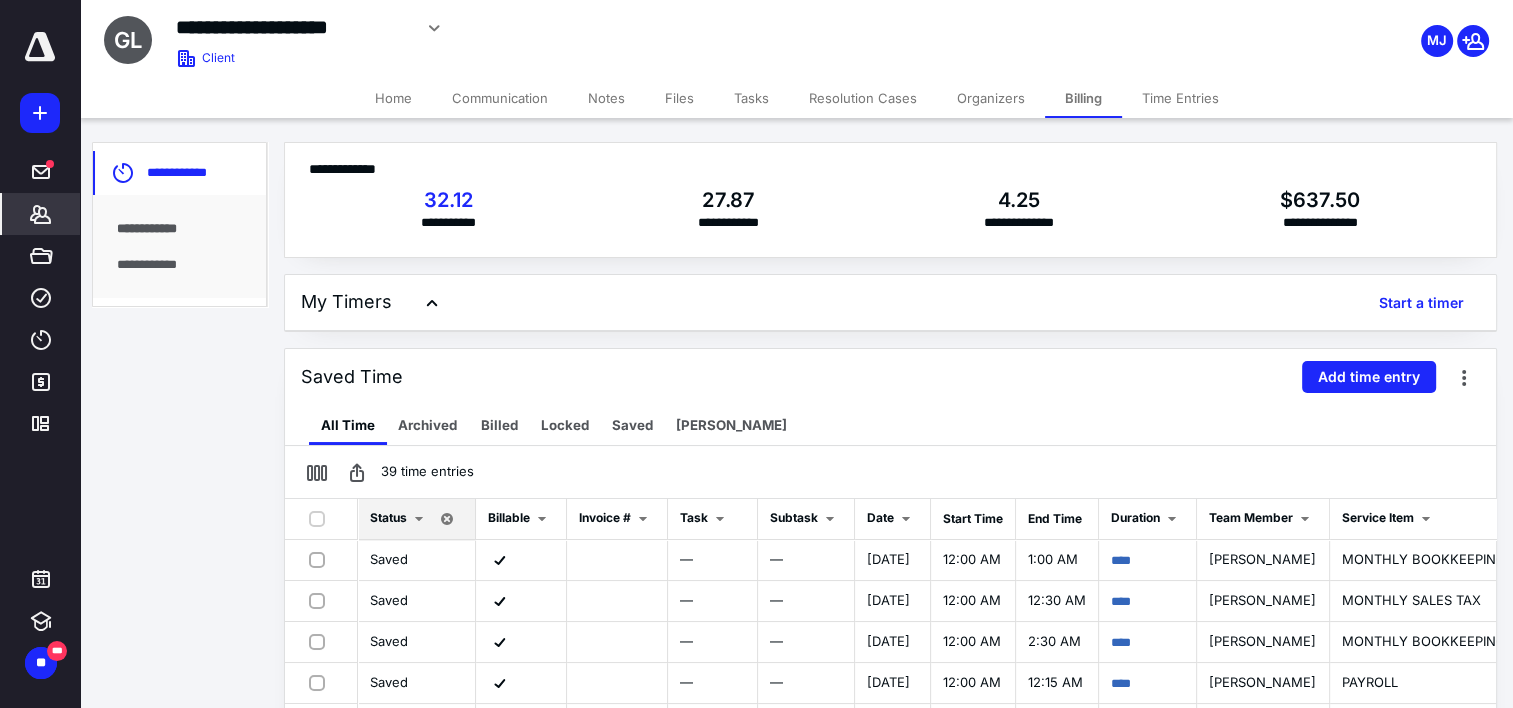 click on "Files" at bounding box center [679, 98] 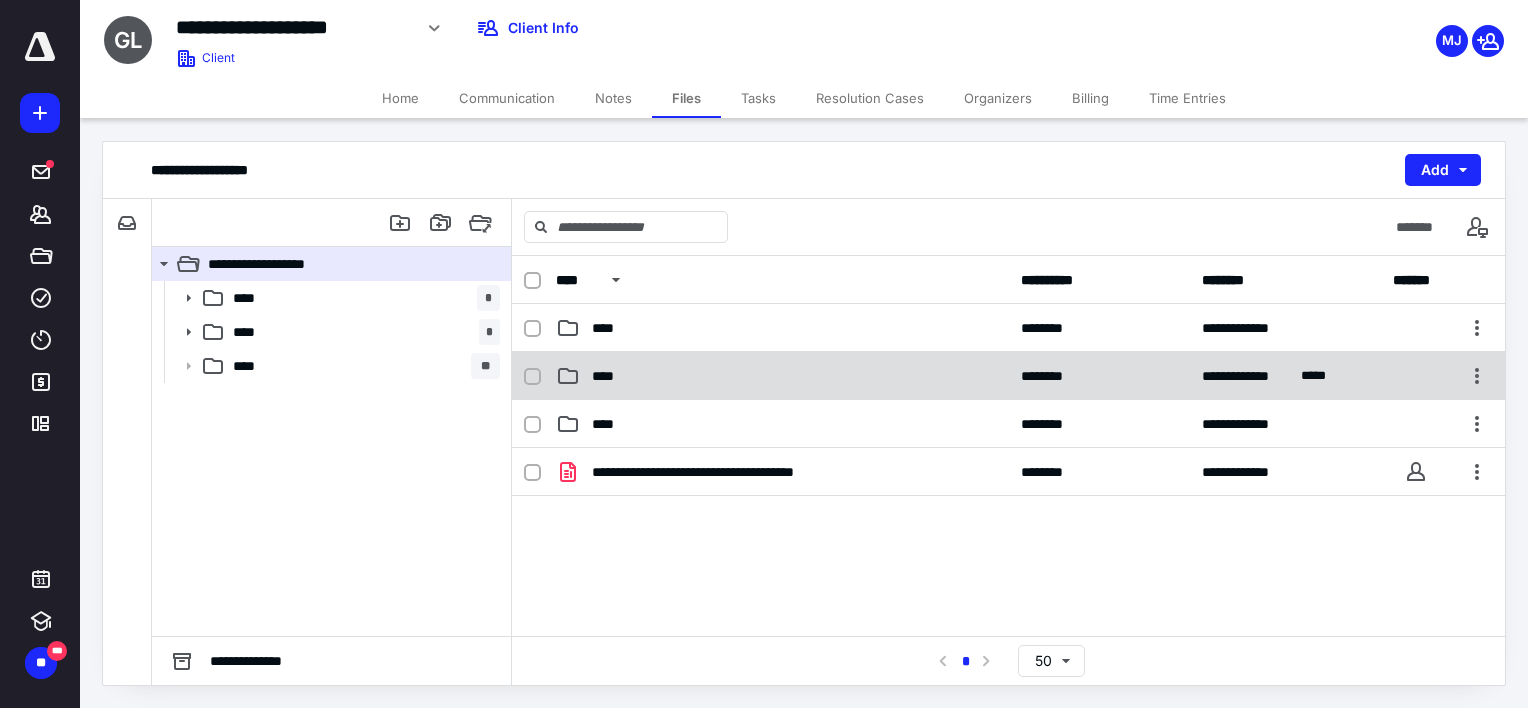 click on "****" at bounding box center [782, 376] 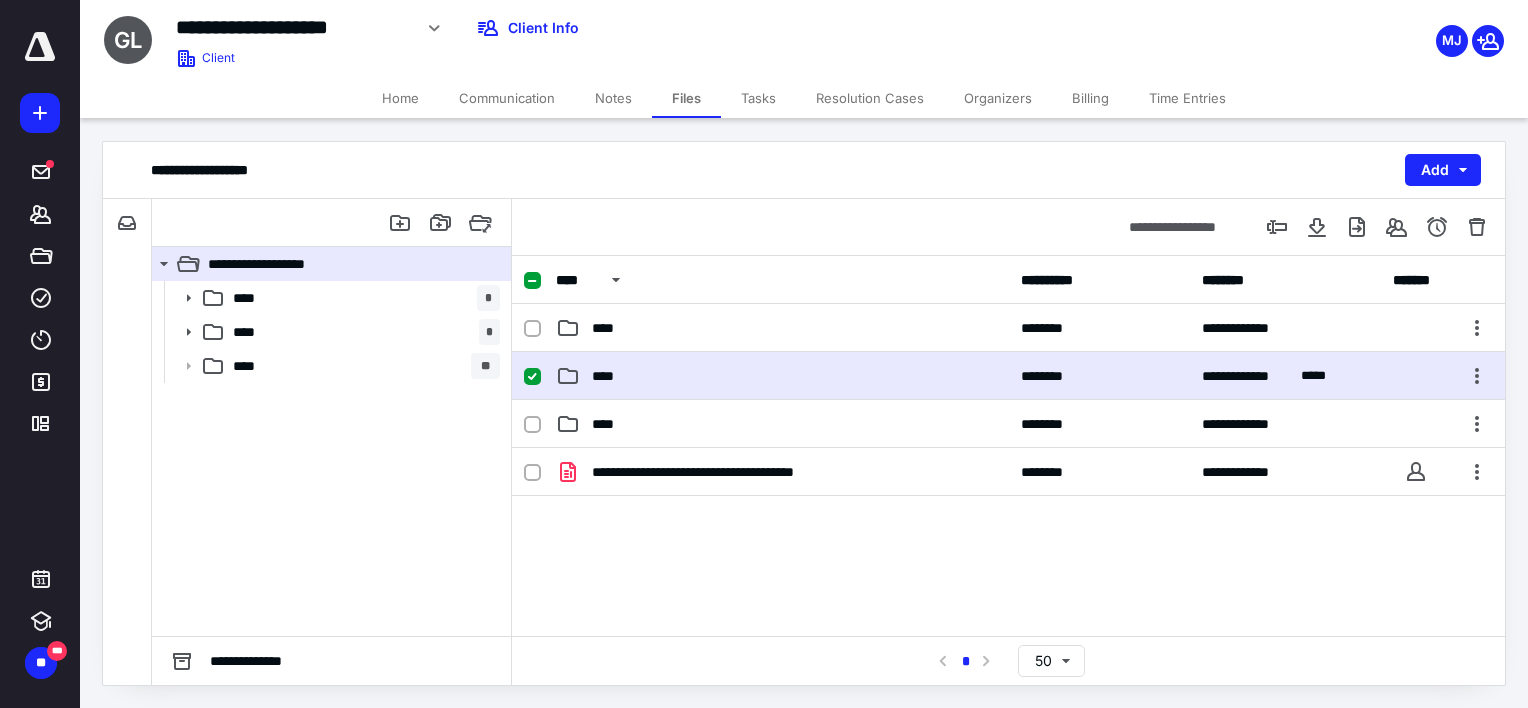 click on "****" at bounding box center [782, 376] 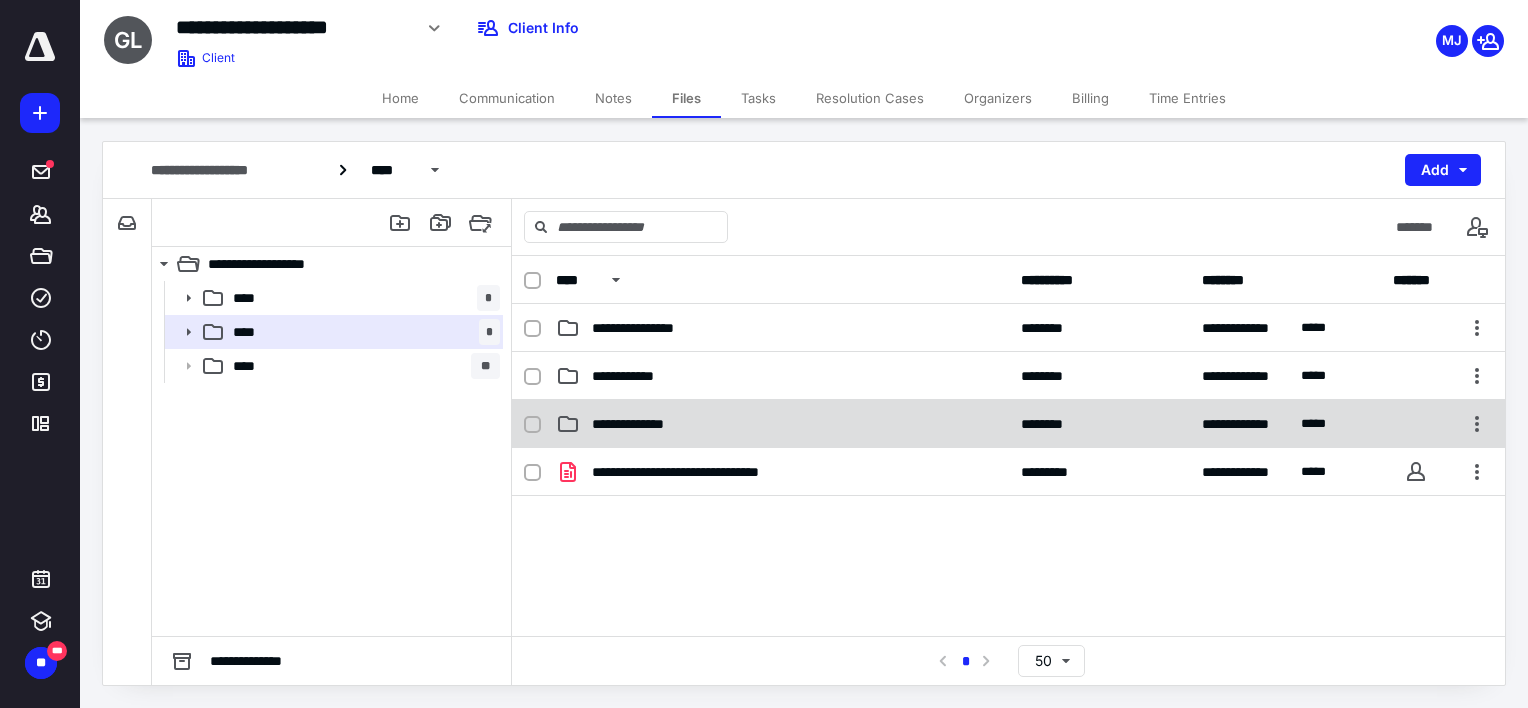 click on "**********" at bounding box center (648, 424) 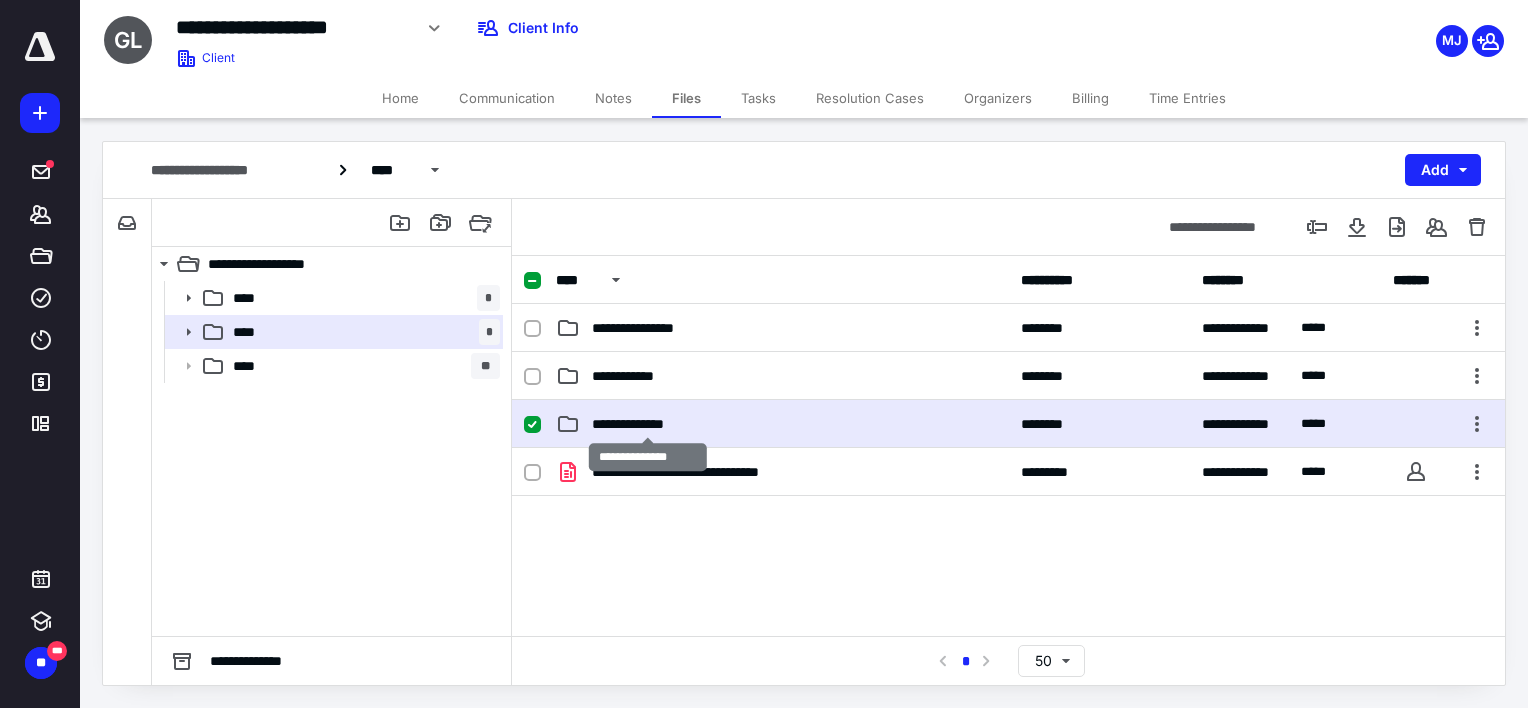 click on "**********" at bounding box center [648, 424] 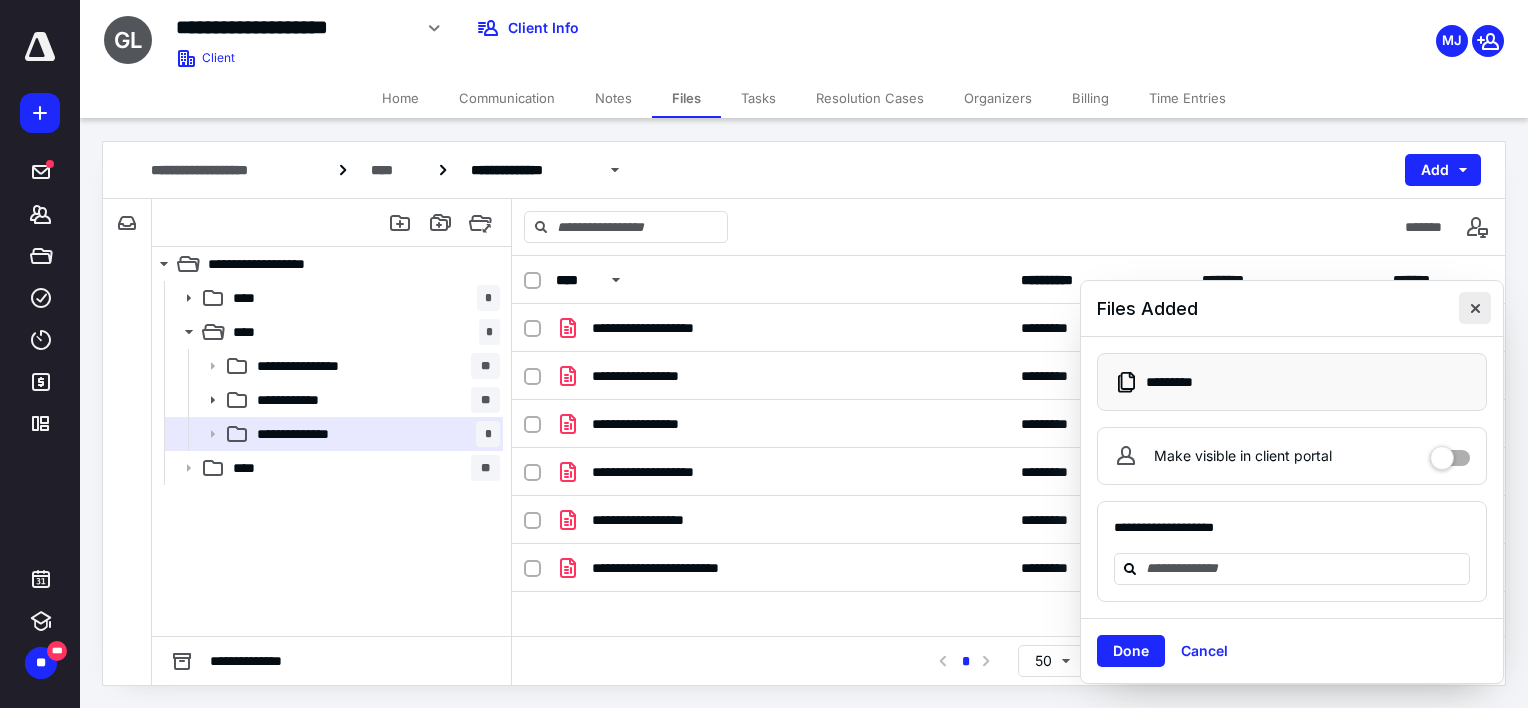 click at bounding box center (1475, 308) 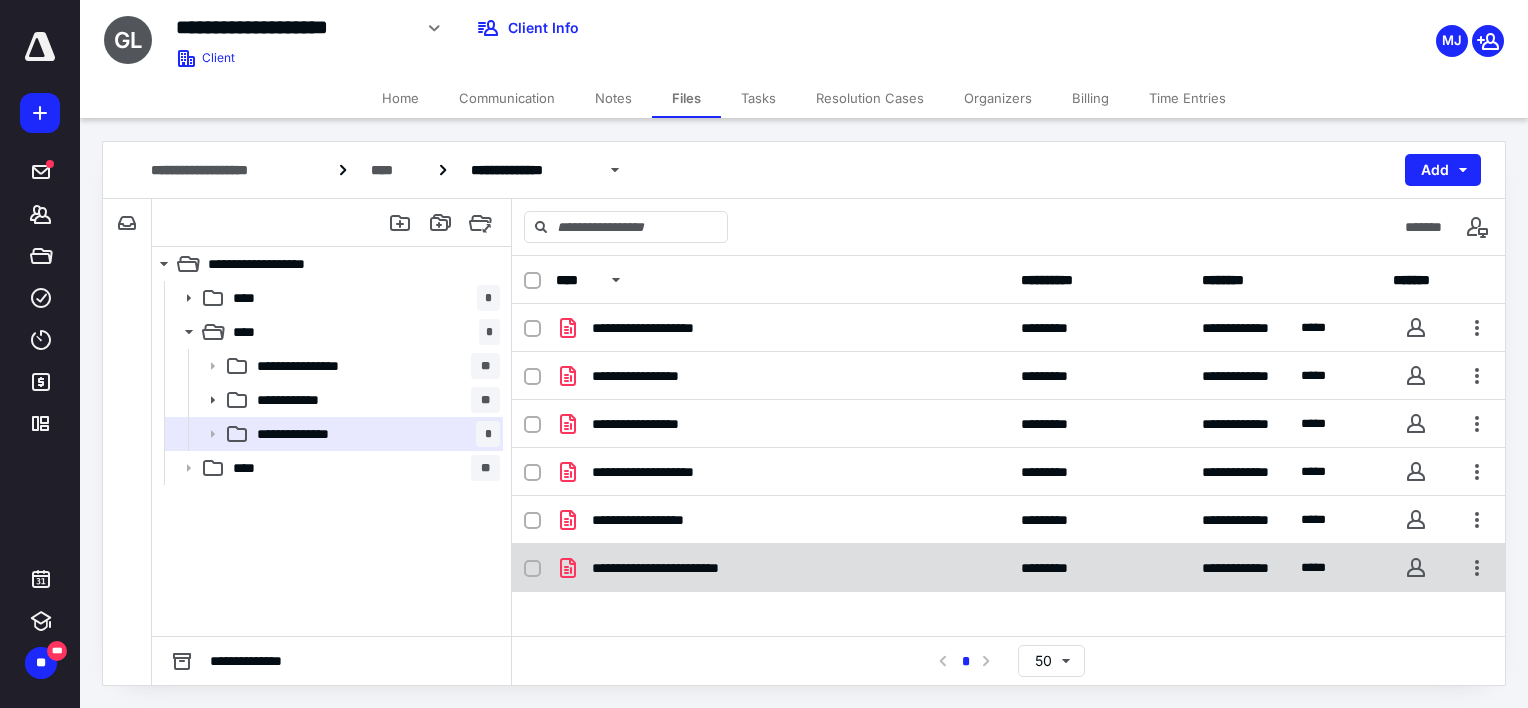 checkbox on "true" 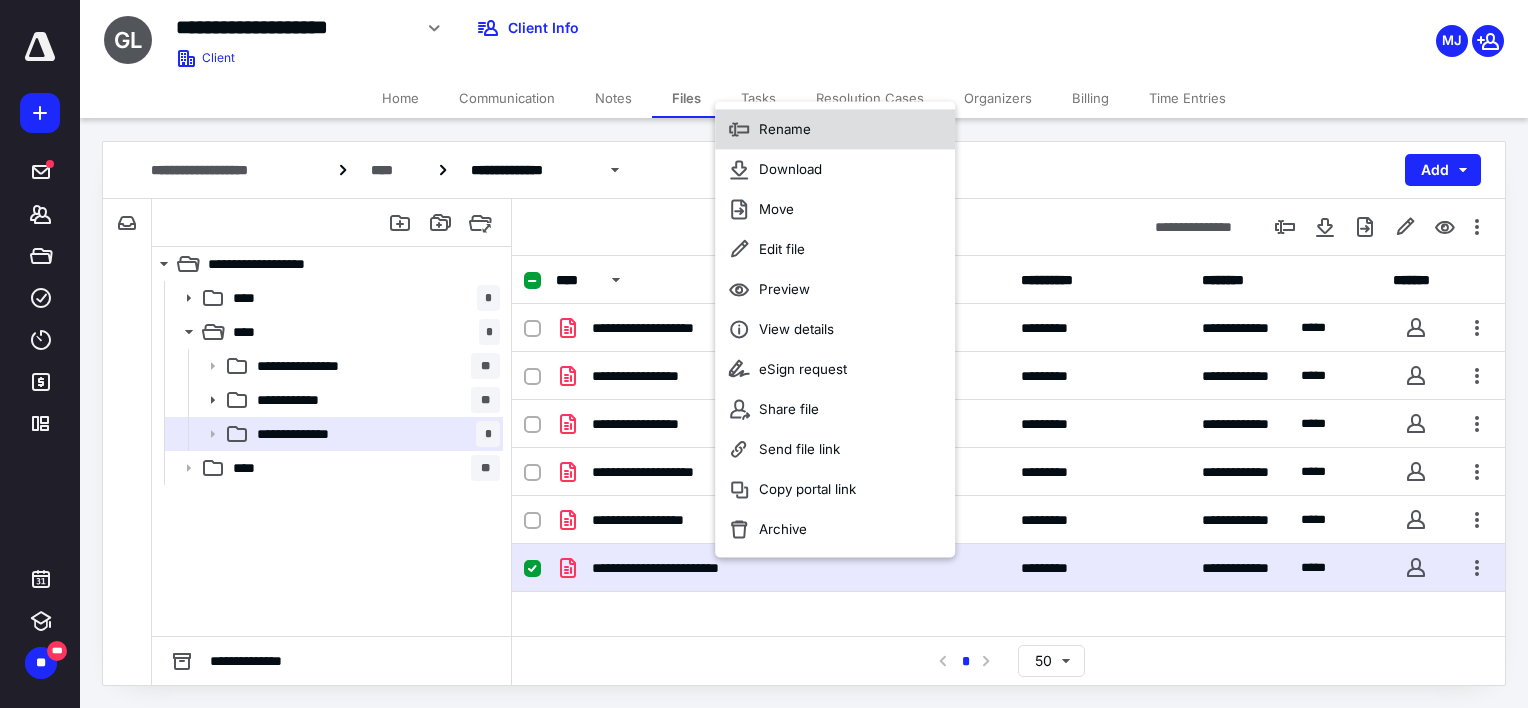 click on "Rename" at bounding box center [785, 129] 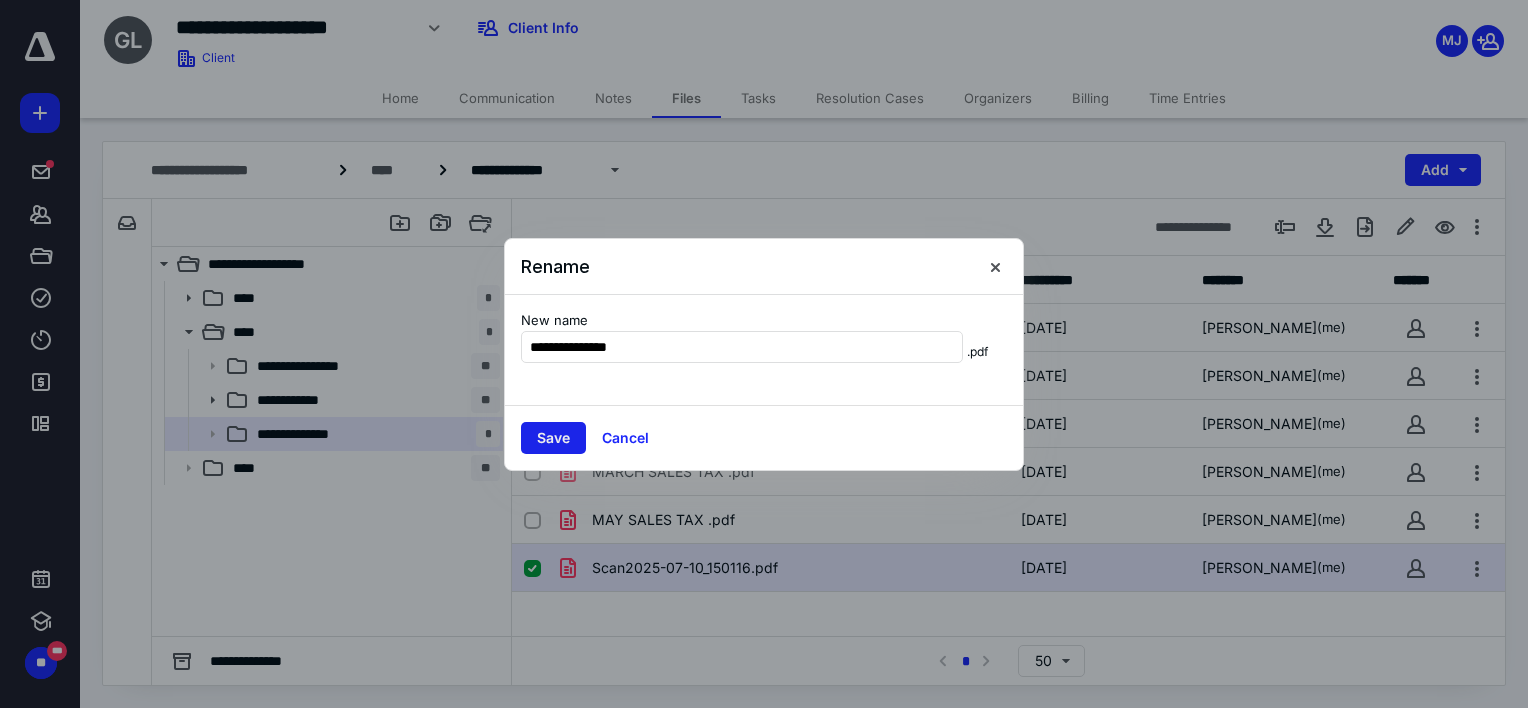 type on "**********" 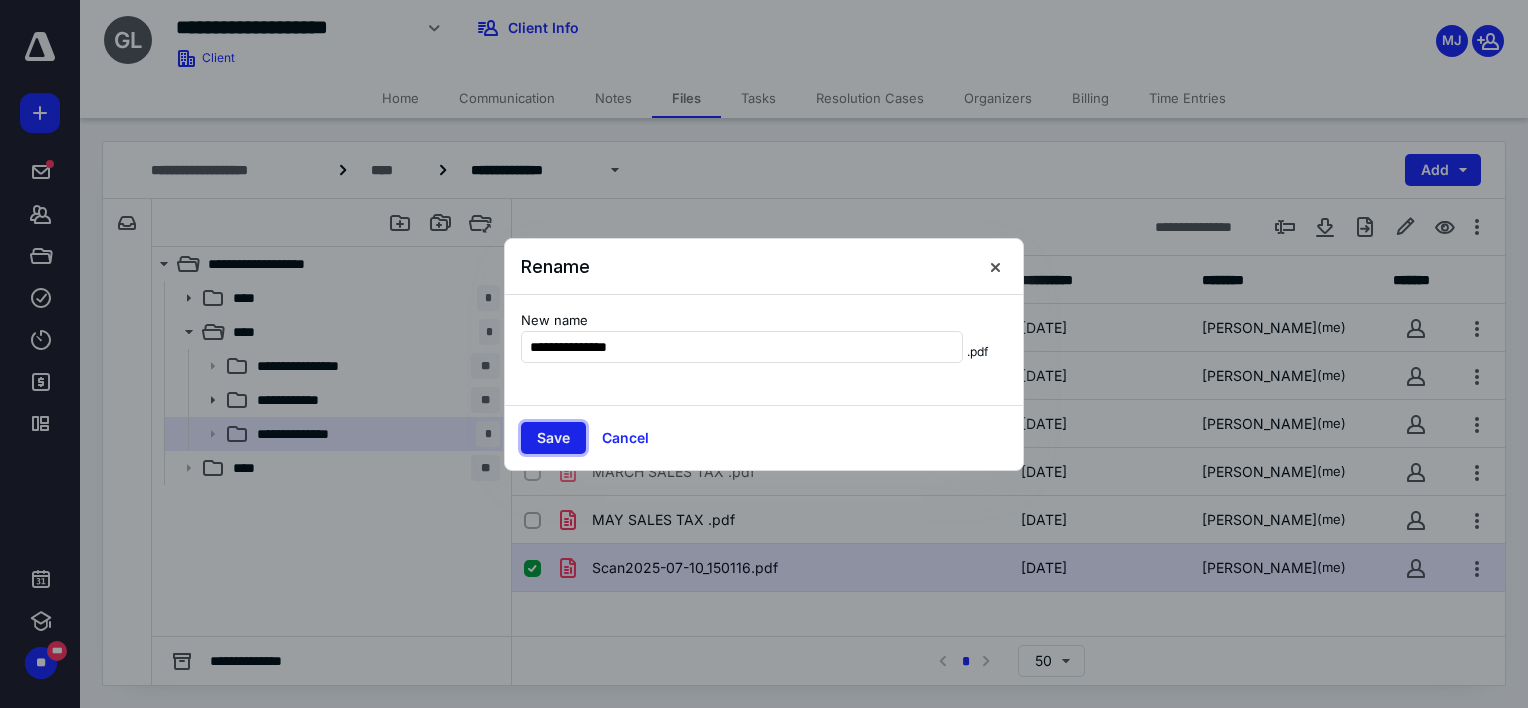 click on "Save" at bounding box center (553, 438) 